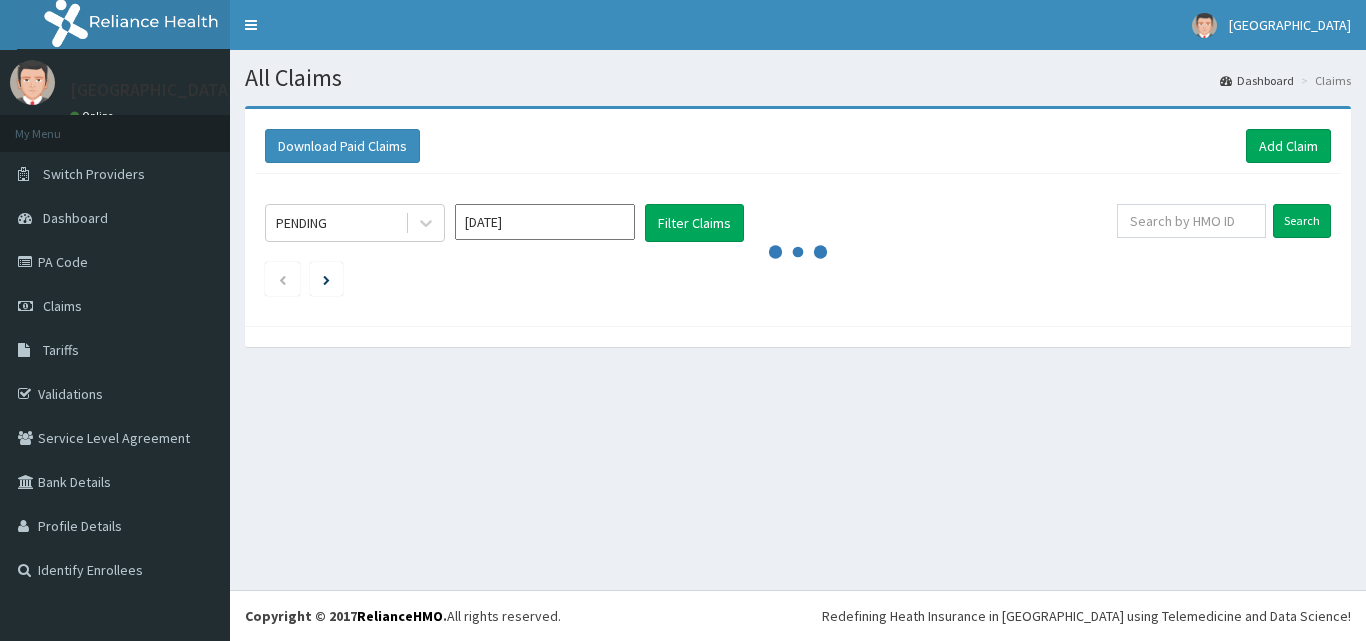 scroll, scrollTop: 0, scrollLeft: 0, axis: both 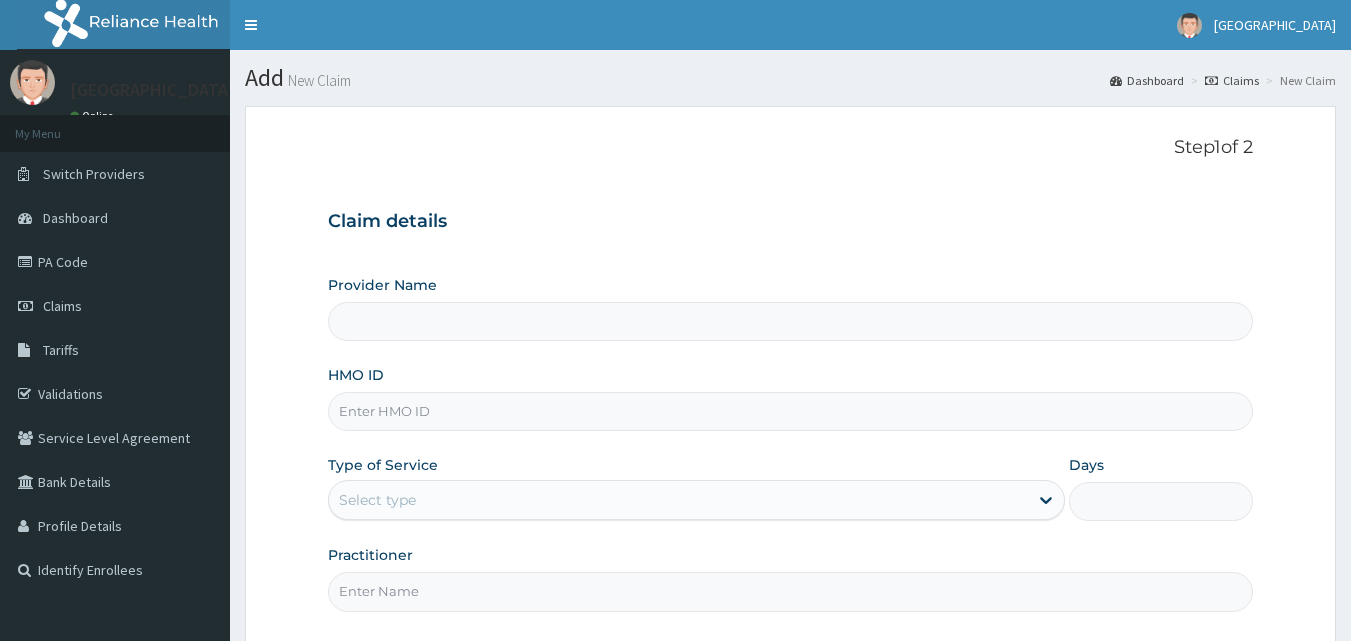 type on "[GEOGRAPHIC_DATA]" 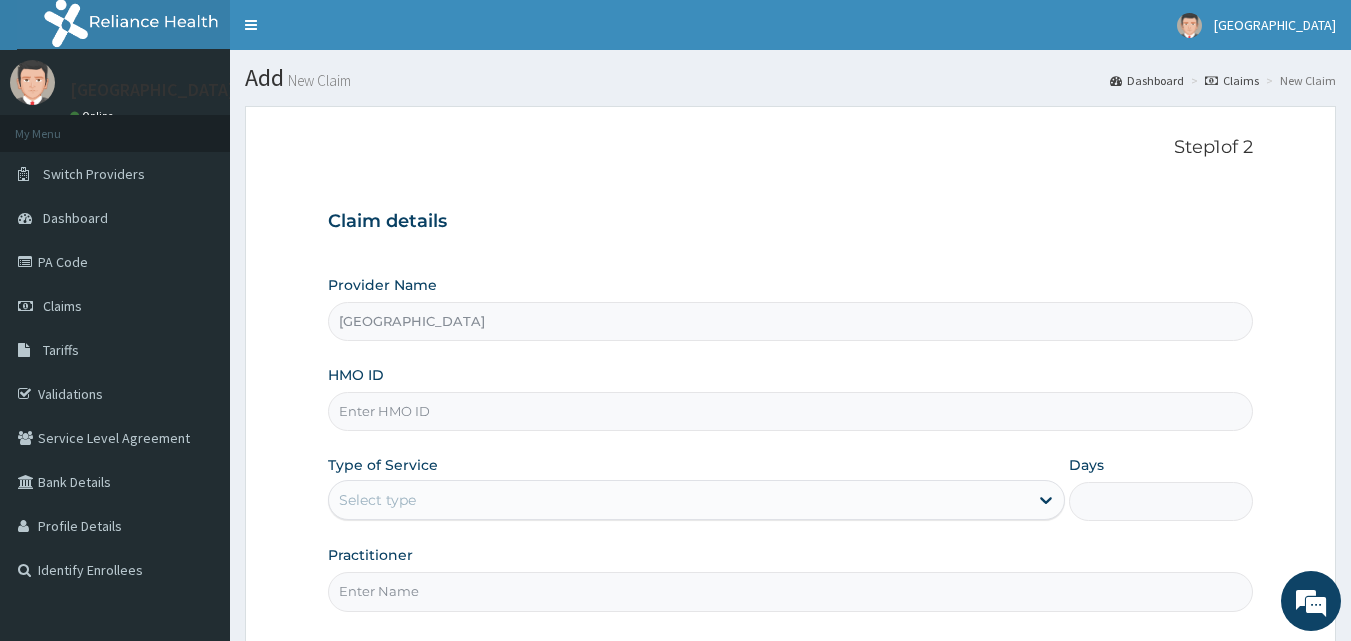 click on "HMO ID" at bounding box center (791, 411) 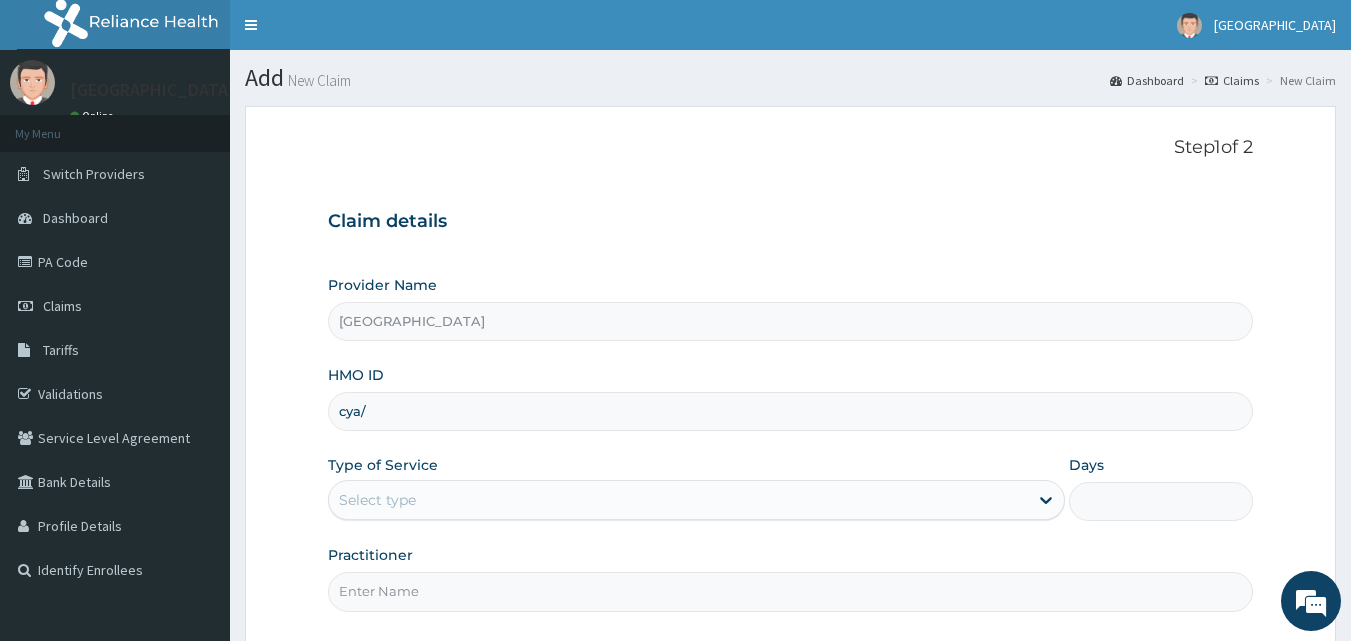 scroll, scrollTop: 0, scrollLeft: 0, axis: both 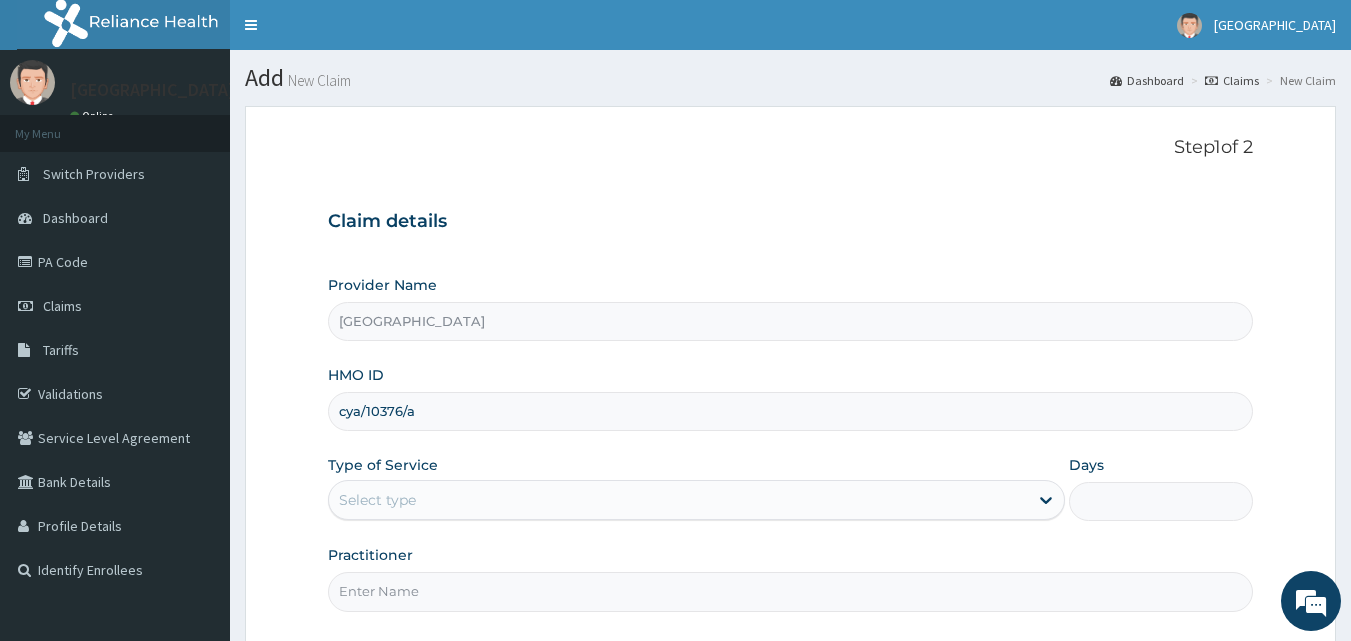 type on "cya/10376/a" 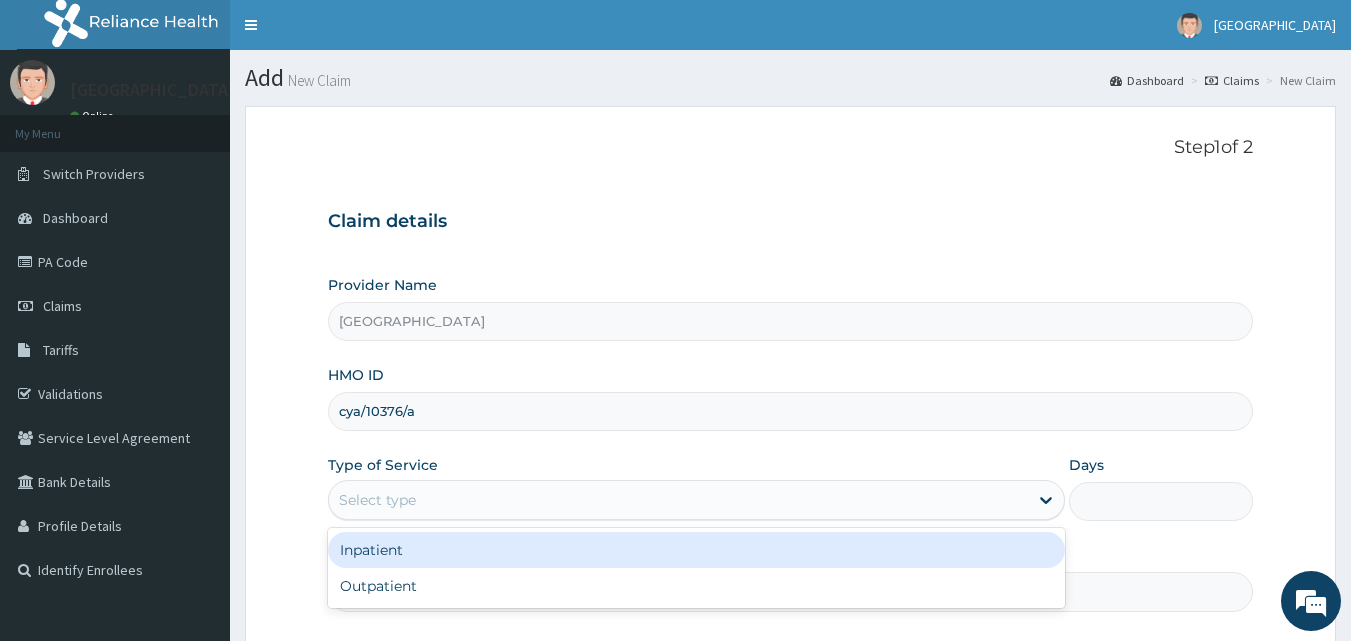 click on "Select type" at bounding box center [678, 500] 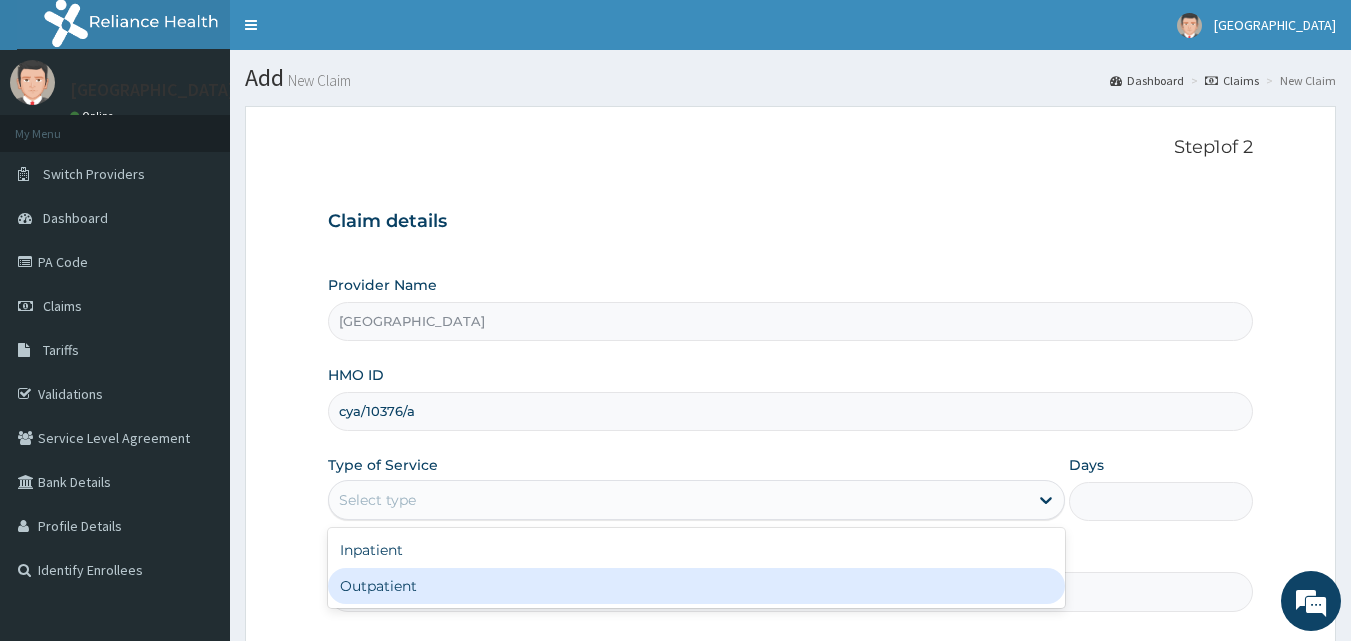 click on "Outpatient" at bounding box center [696, 586] 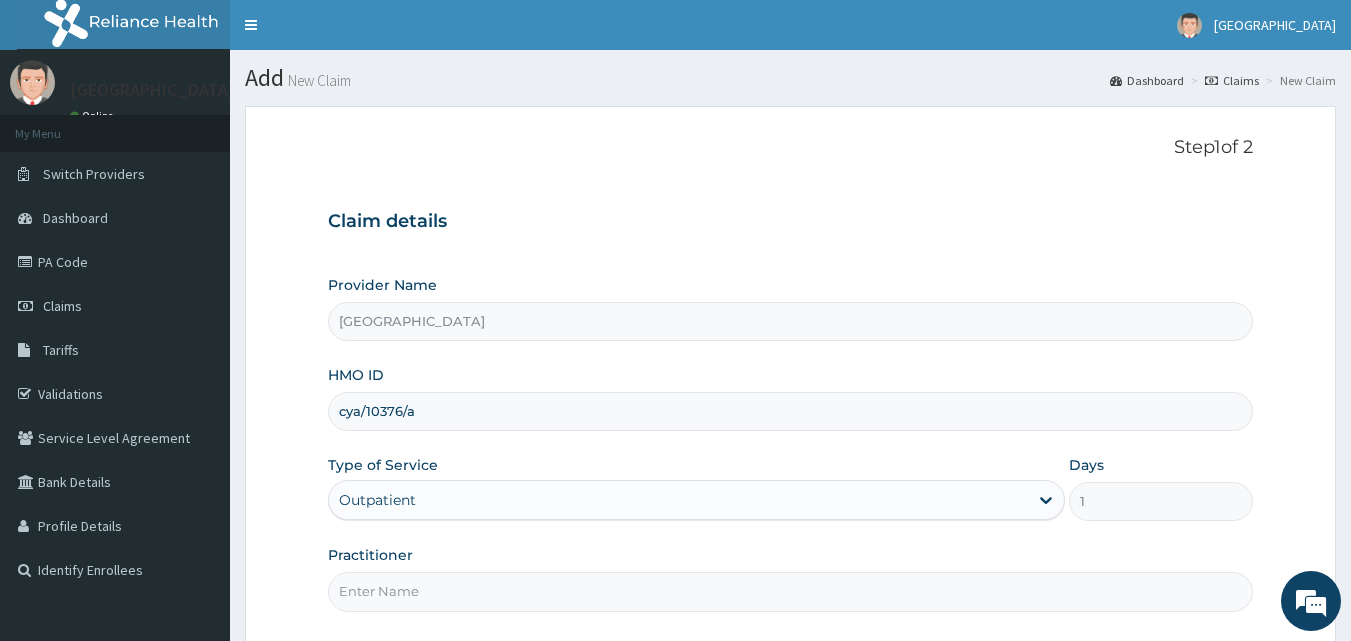 click on "Practitioner" at bounding box center (791, 591) 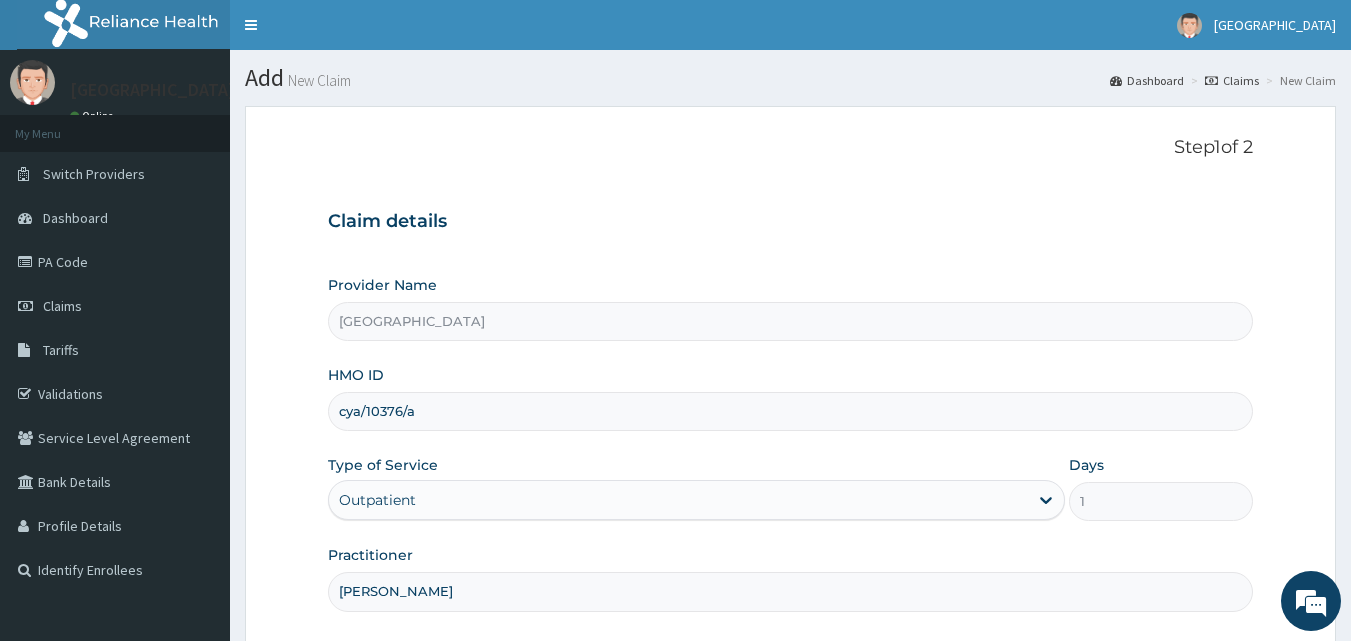 type on "dr denis" 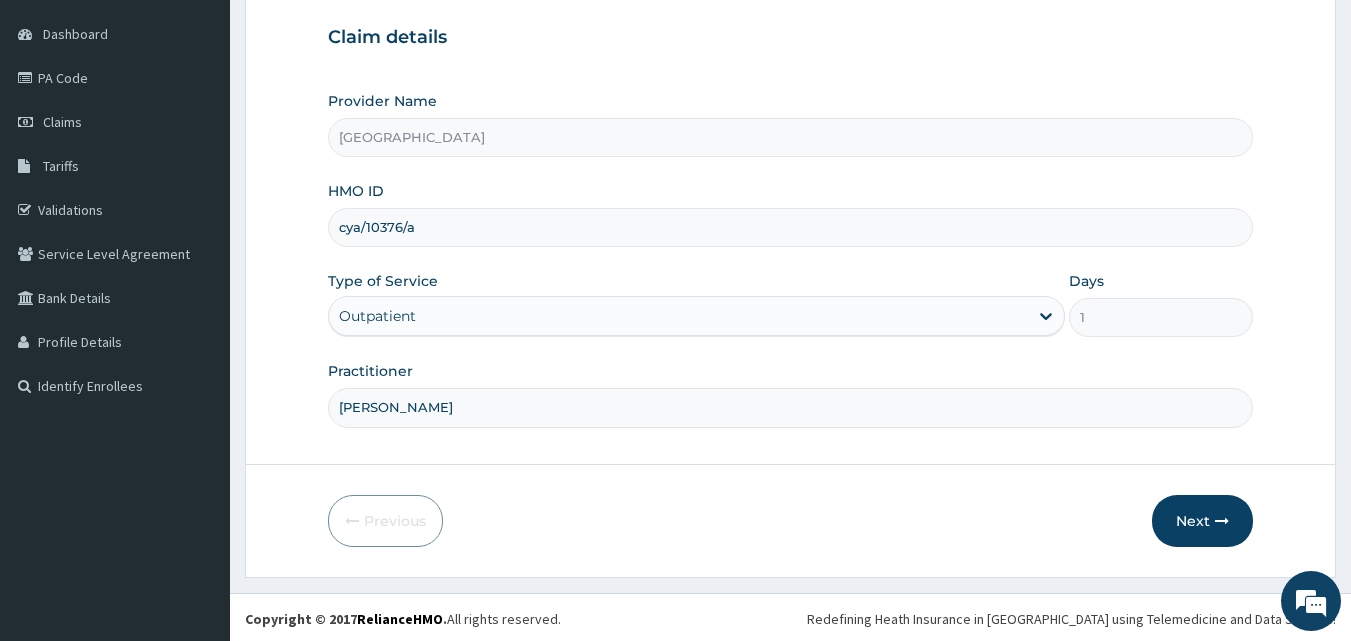 scroll, scrollTop: 187, scrollLeft: 0, axis: vertical 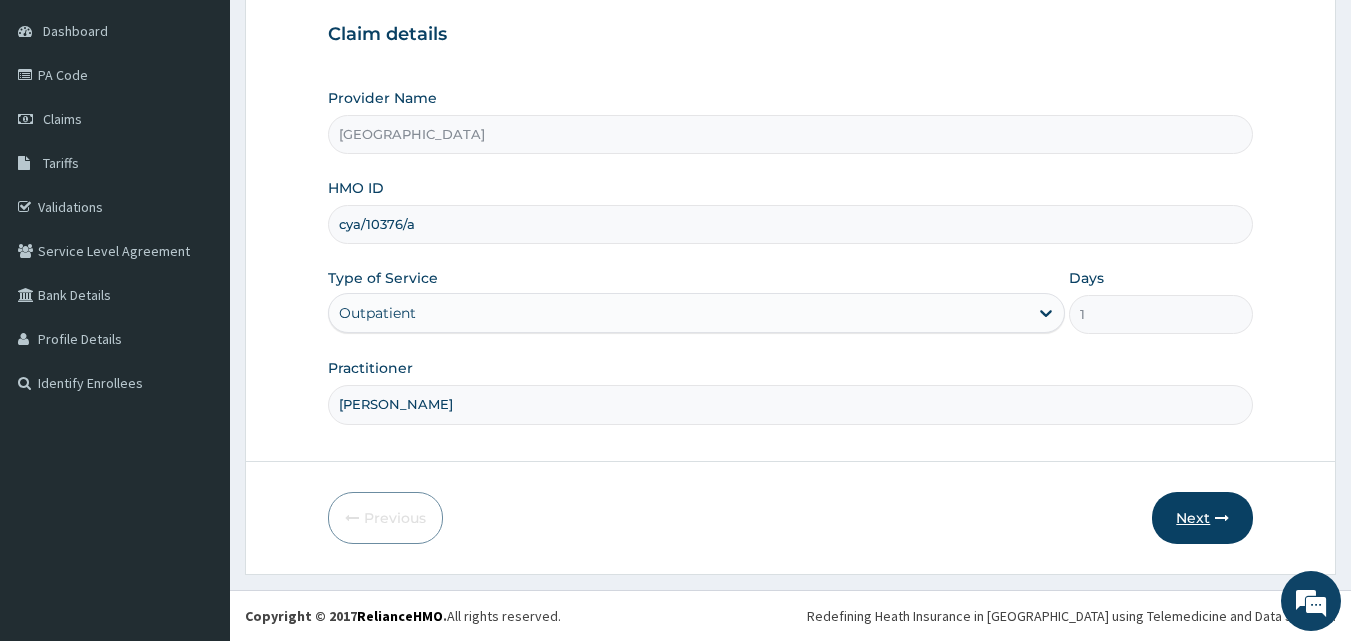 click on "Next" at bounding box center (1202, 518) 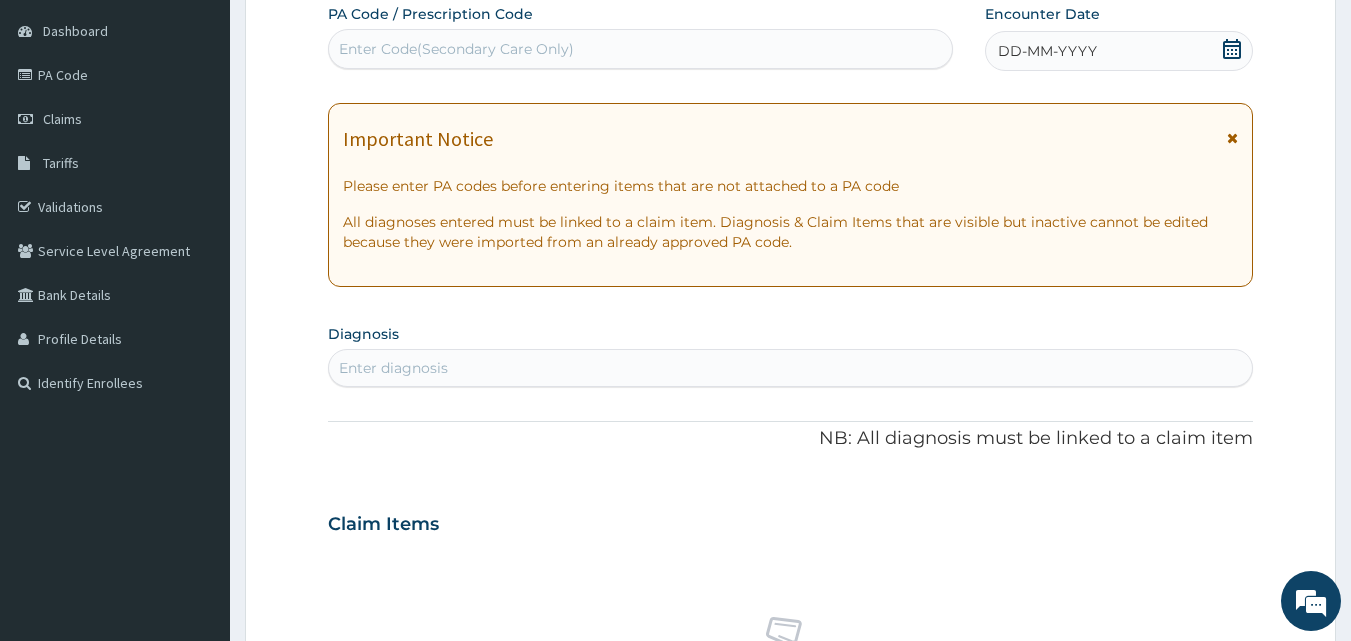 click 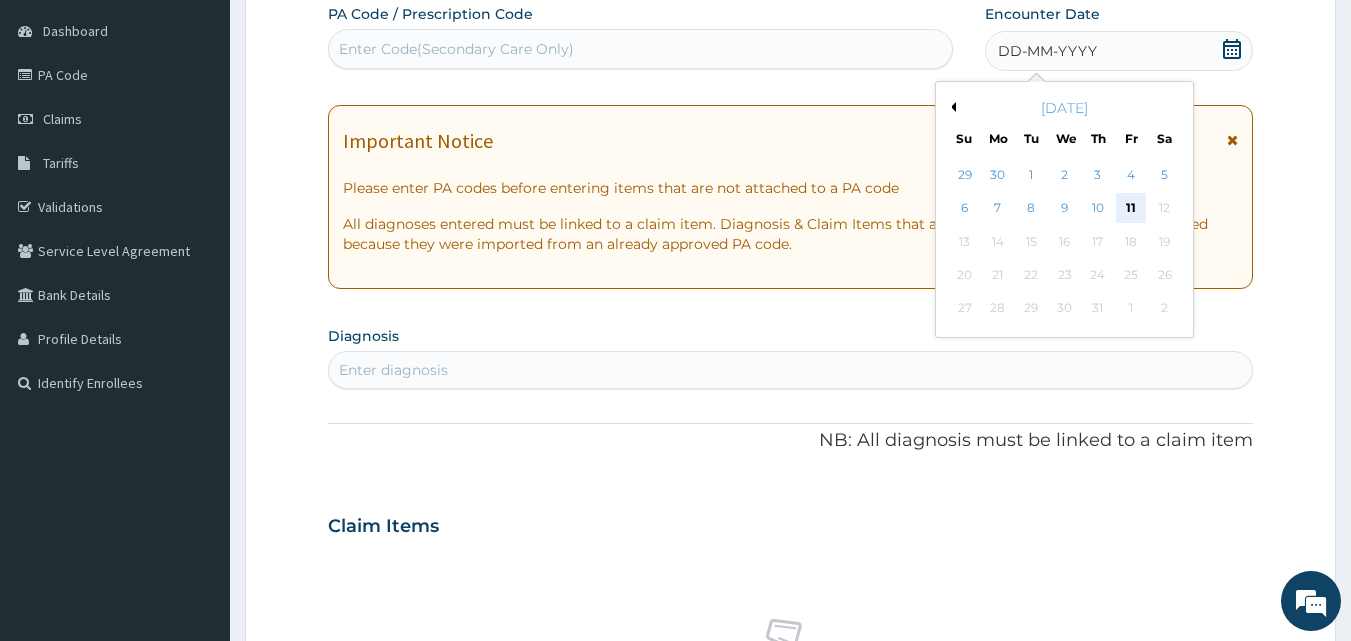 click on "11" at bounding box center (1131, 209) 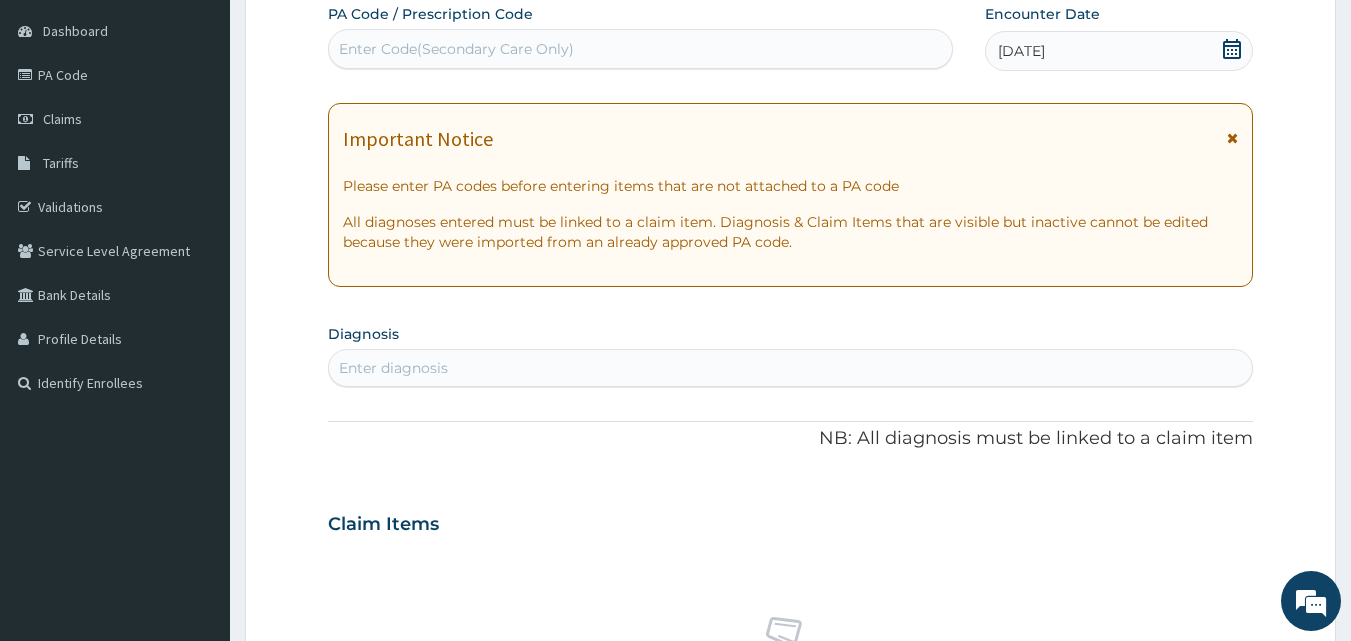 click on "Enter diagnosis" at bounding box center [791, 368] 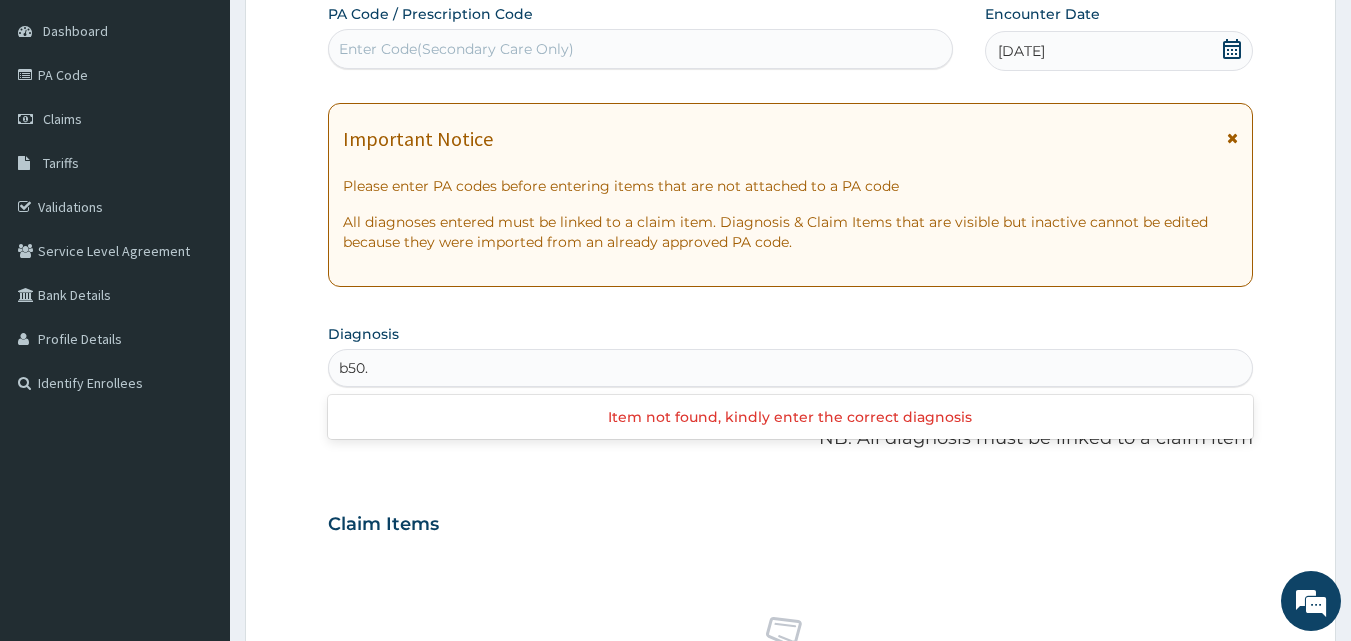 type on "b50.8" 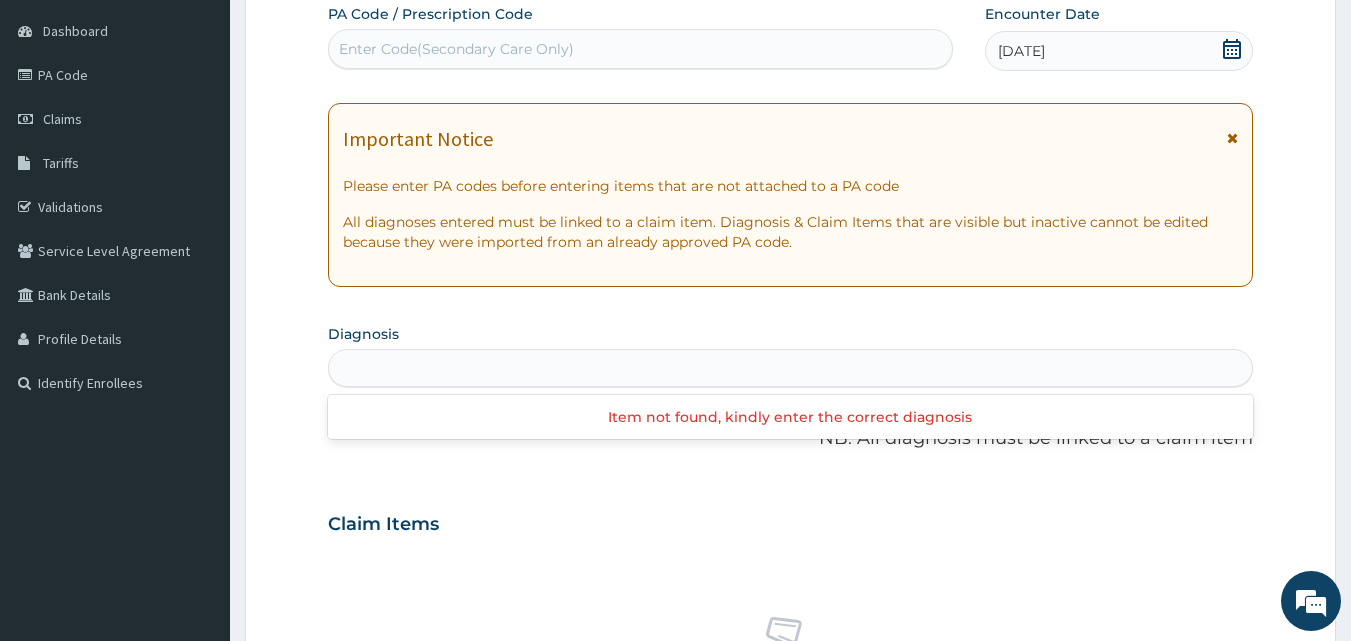 click on "b50.8" at bounding box center [791, 368] 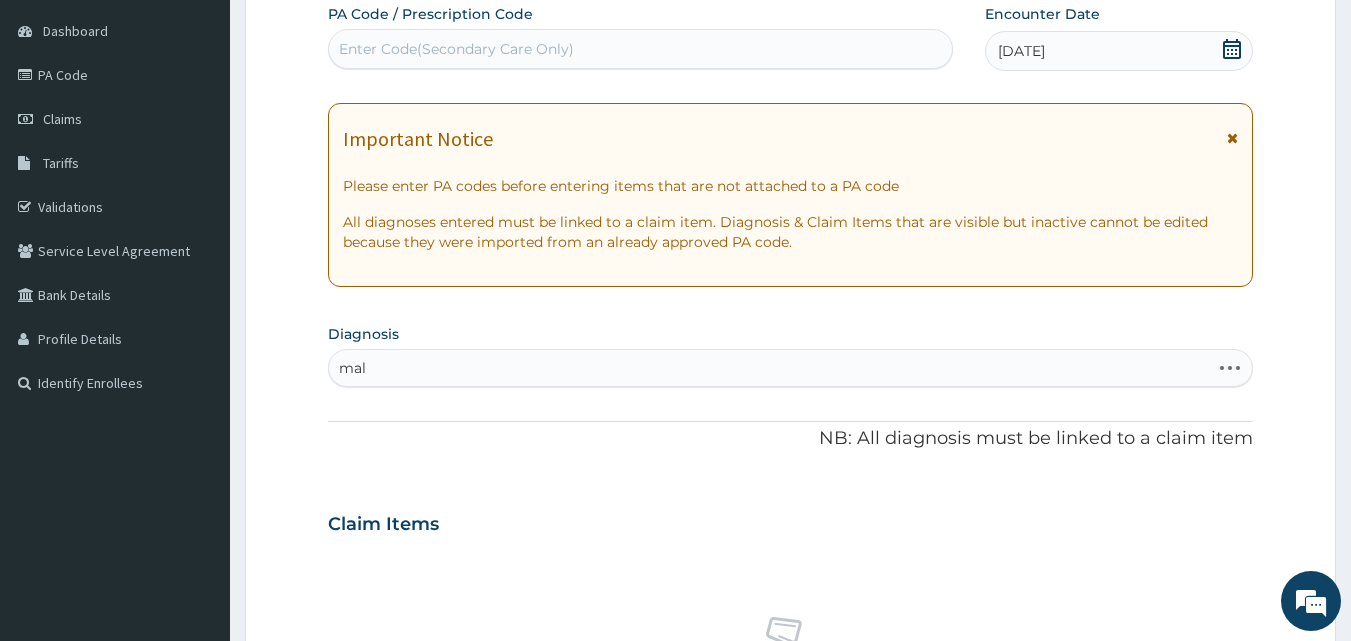 type on "mala" 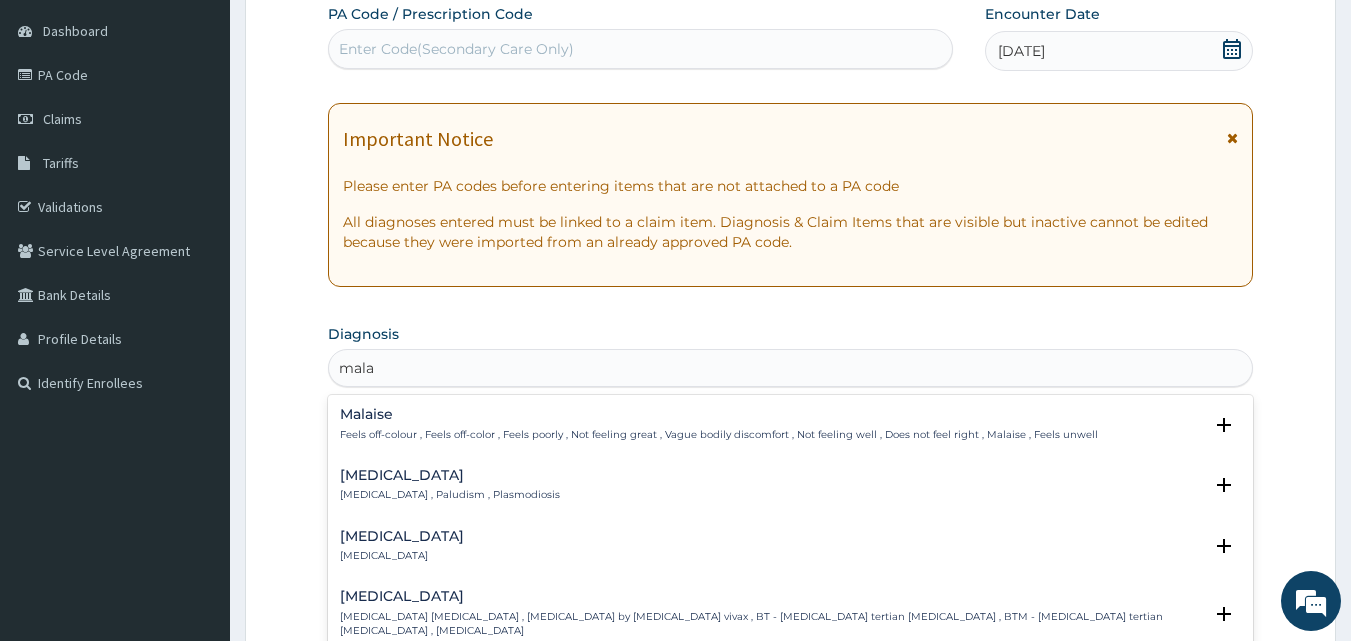 click on "Malaria Malaria , Paludism , Plasmodiosis" at bounding box center (791, 485) 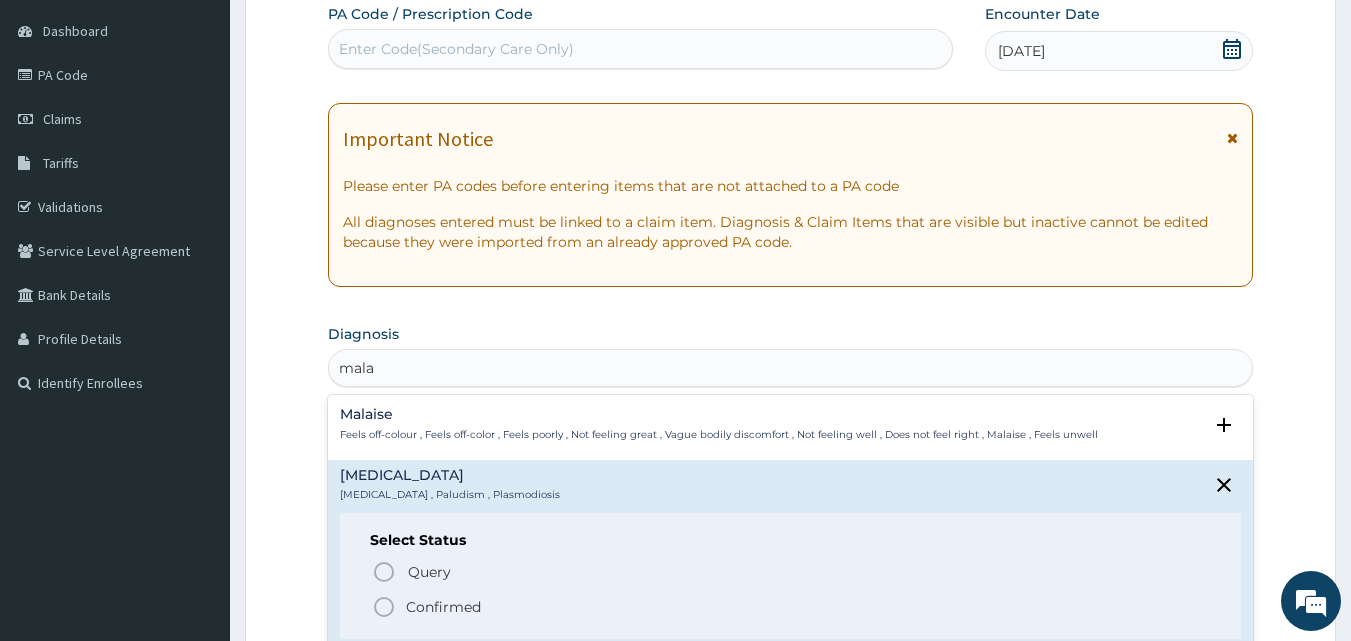 click 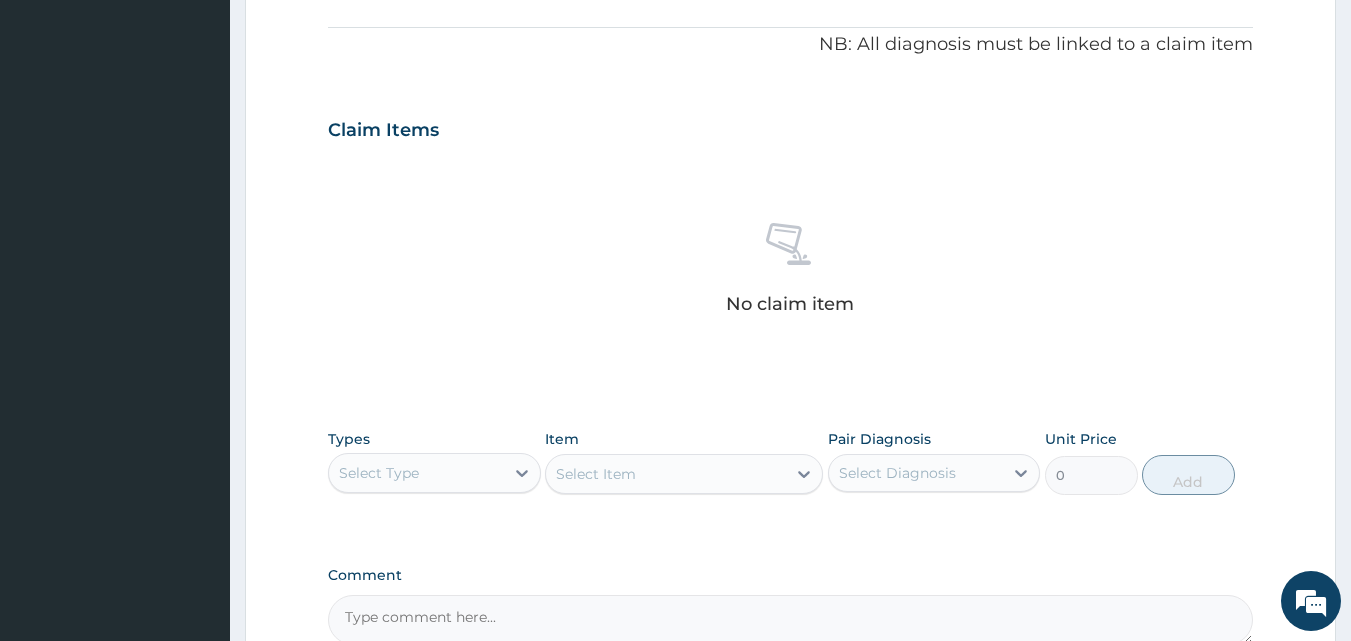 scroll, scrollTop: 627, scrollLeft: 0, axis: vertical 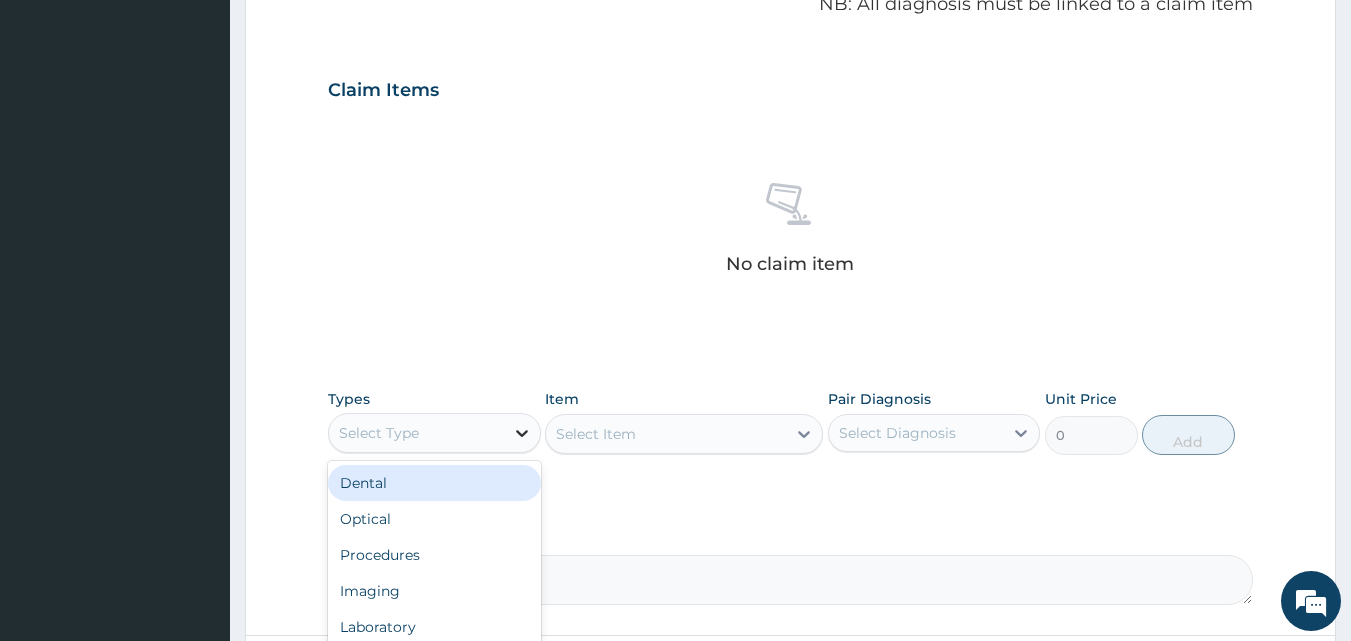 click 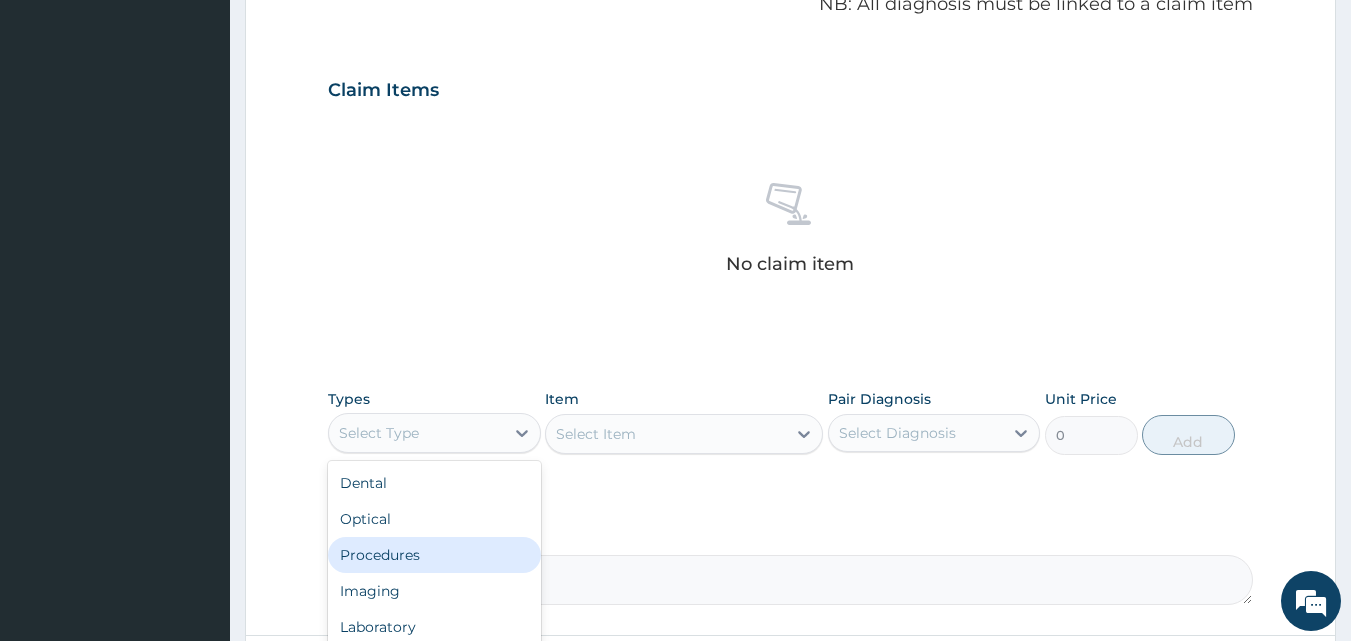 click on "Procedures" at bounding box center [434, 555] 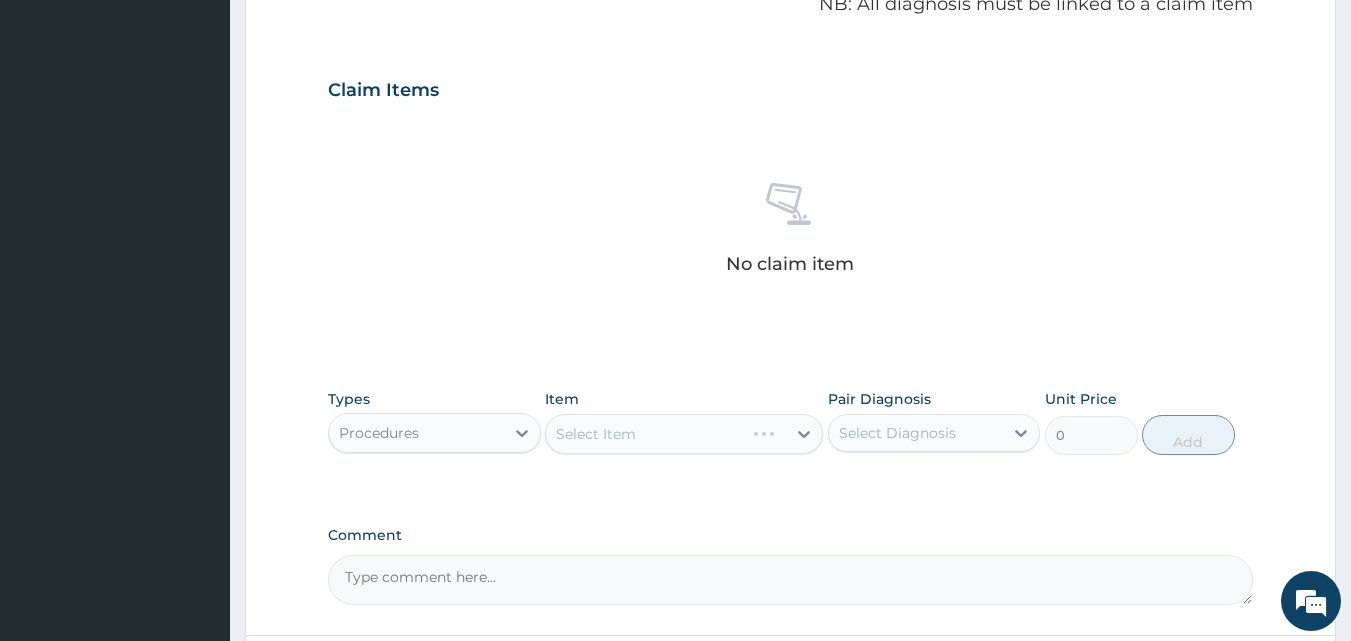 click on "Select Item" at bounding box center (684, 434) 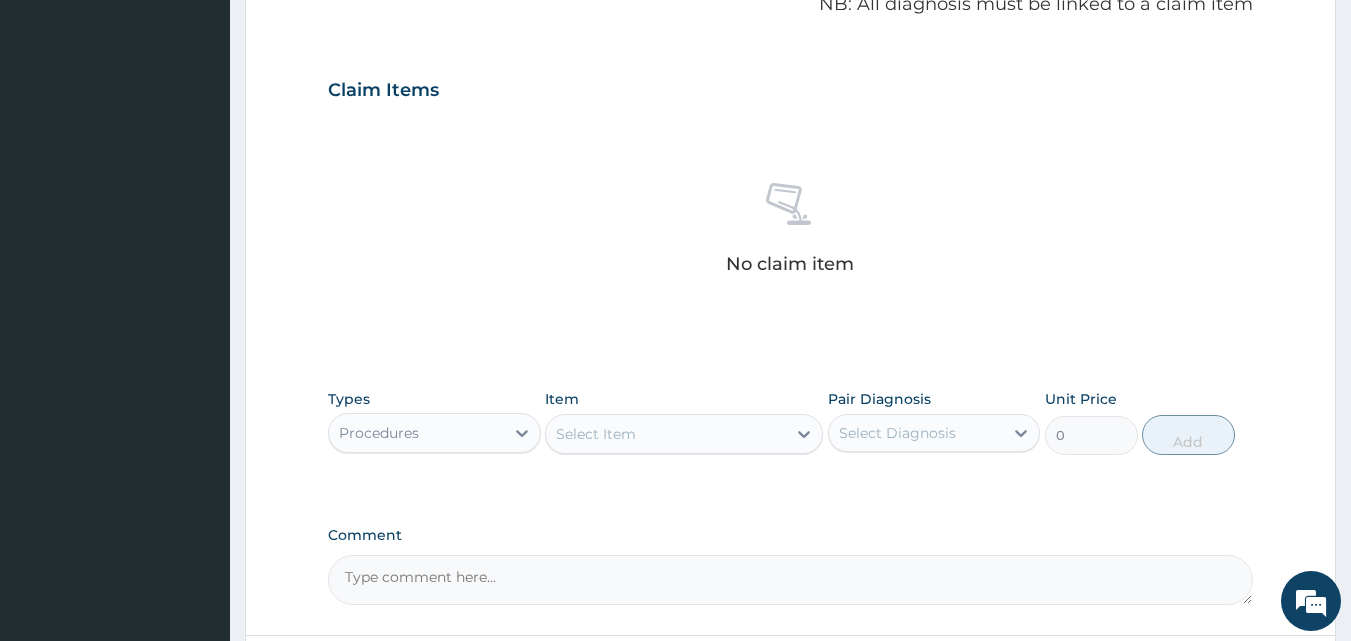 click on "Select Item" at bounding box center [666, 434] 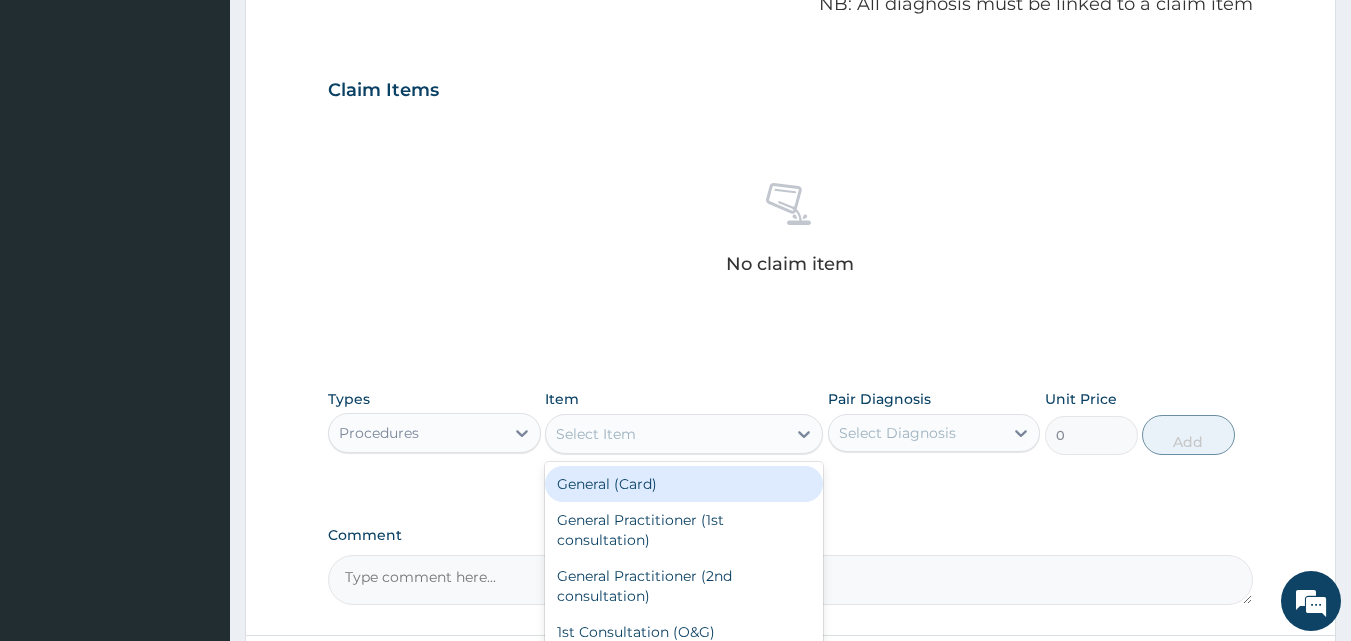 click on "General (Card)" at bounding box center [684, 484] 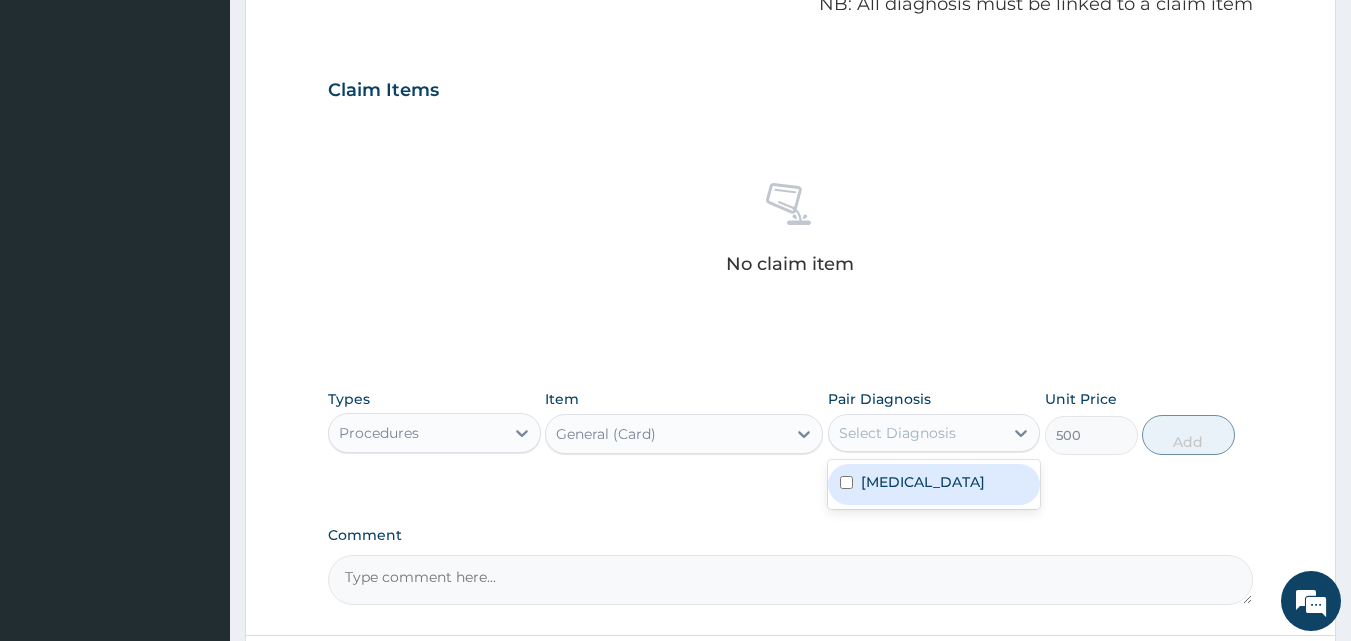 click on "Select Diagnosis" at bounding box center [897, 433] 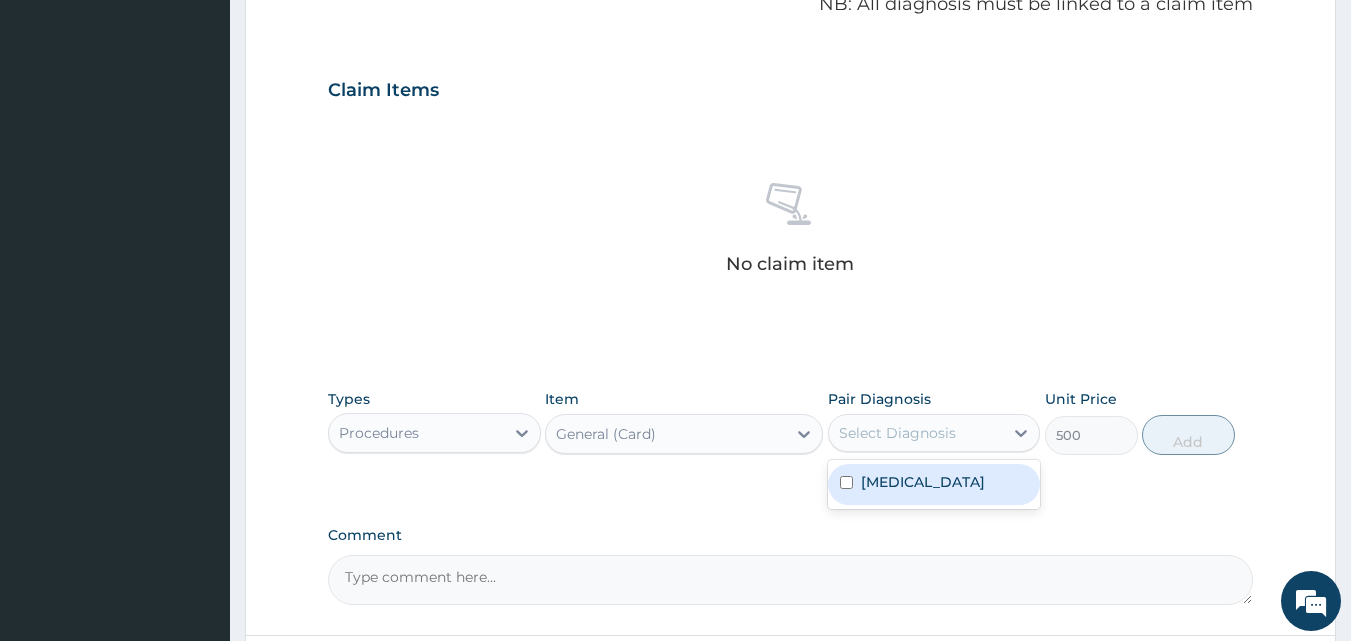 click on "Malaria" at bounding box center [923, 482] 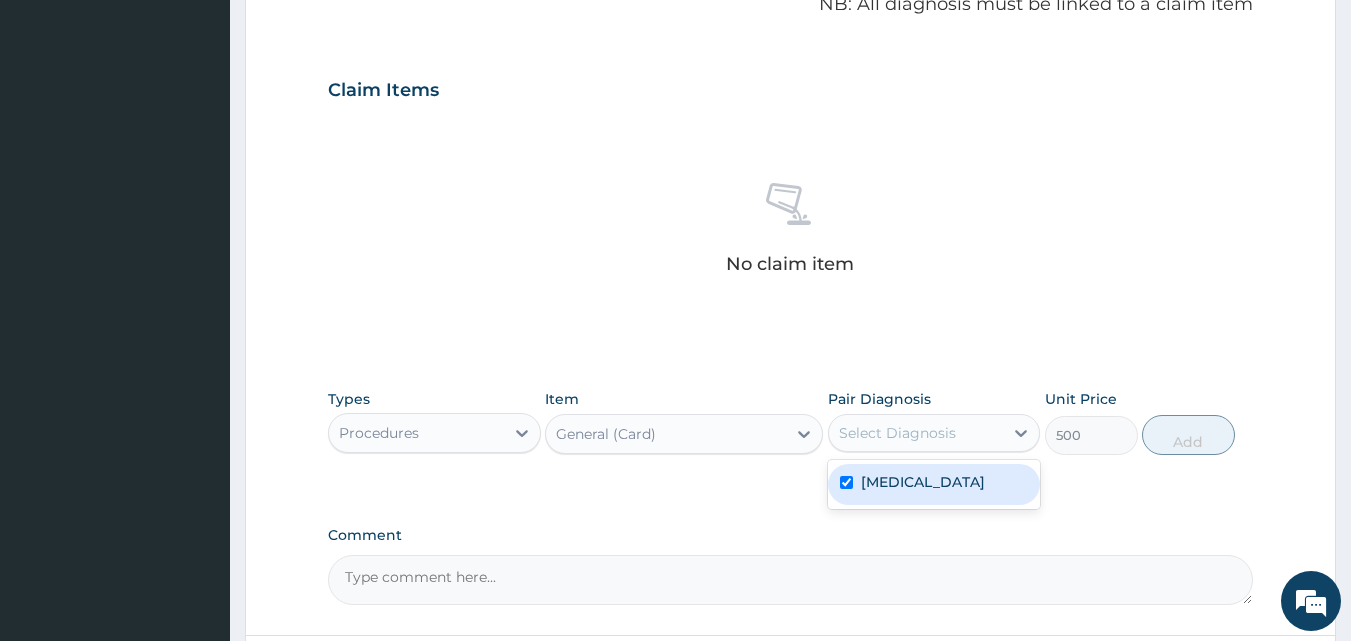 checkbox on "true" 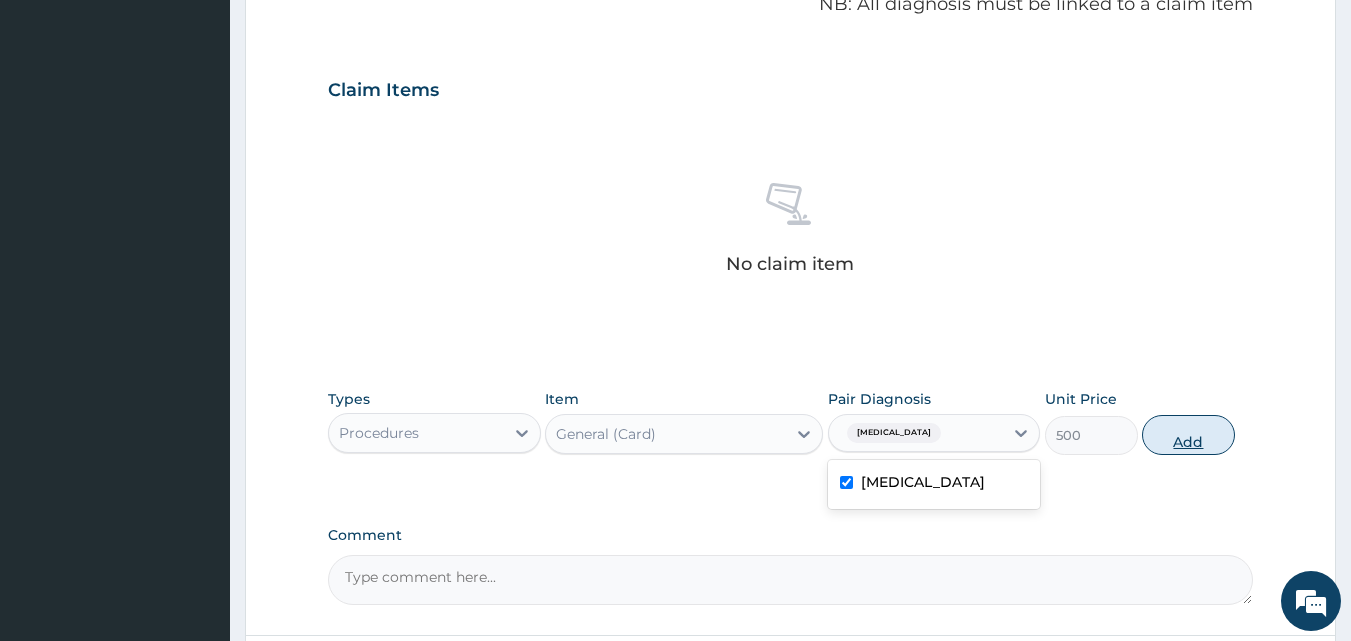 click on "Add" at bounding box center (1188, 435) 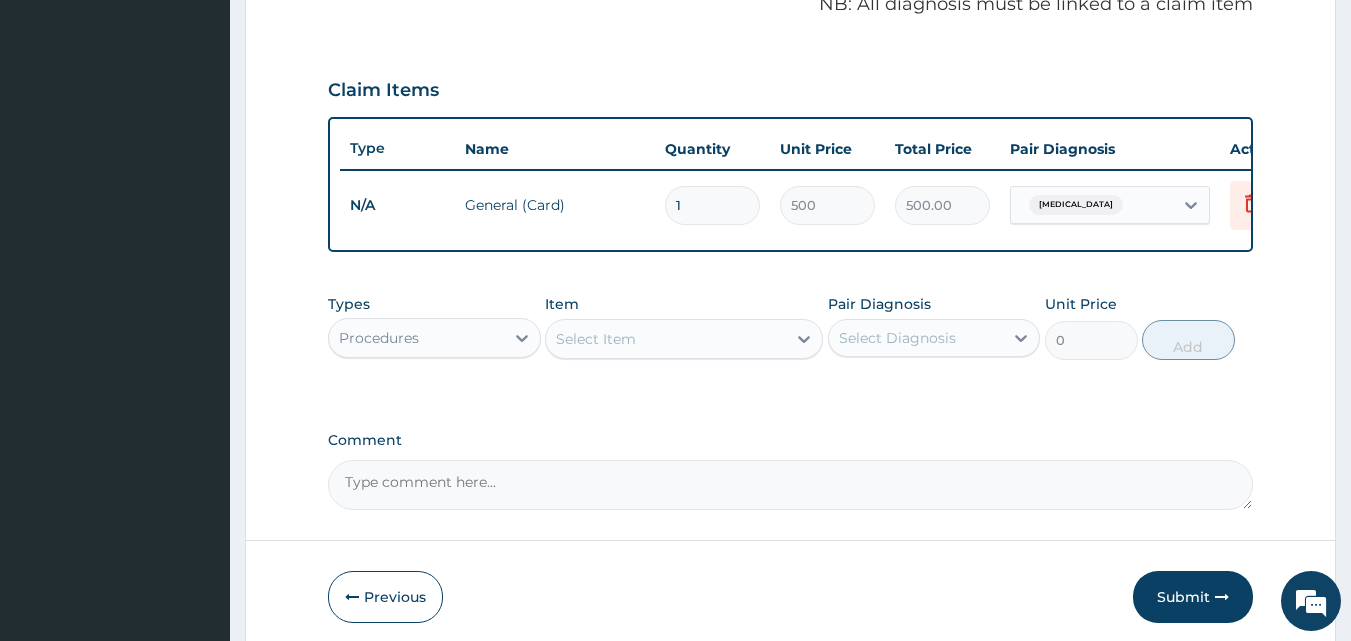 click on "Select Item" at bounding box center [666, 339] 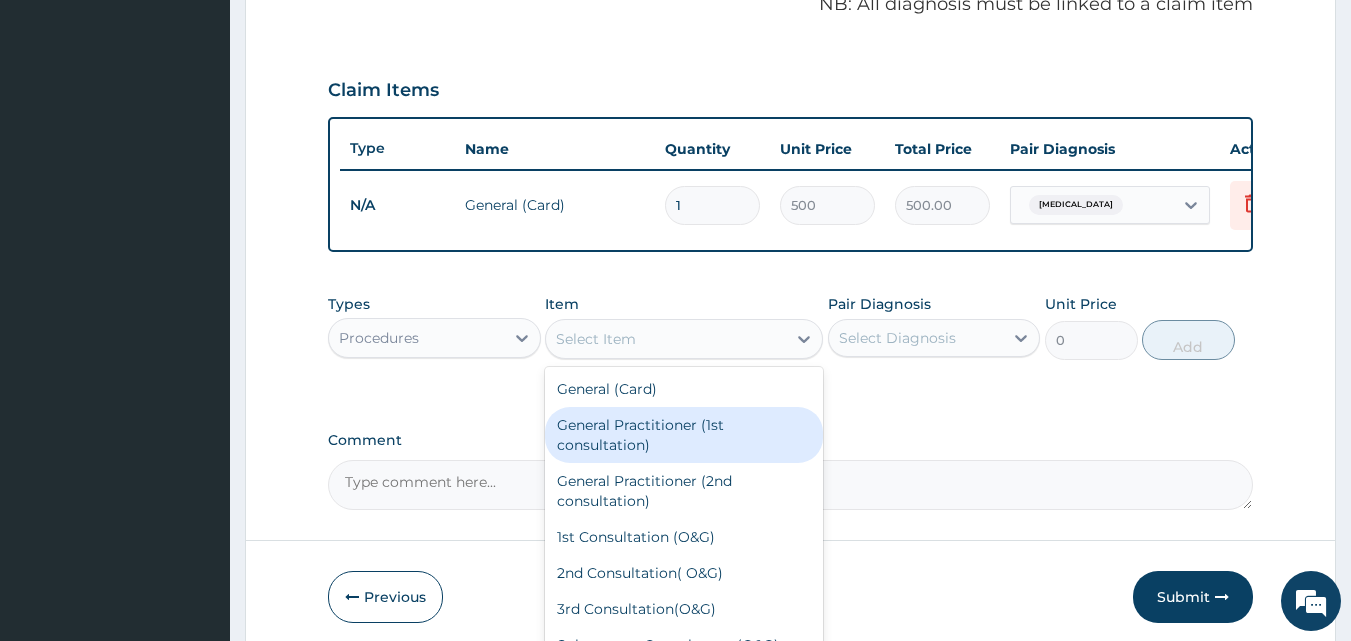 click on "General Practitioner (1st consultation)" at bounding box center (684, 435) 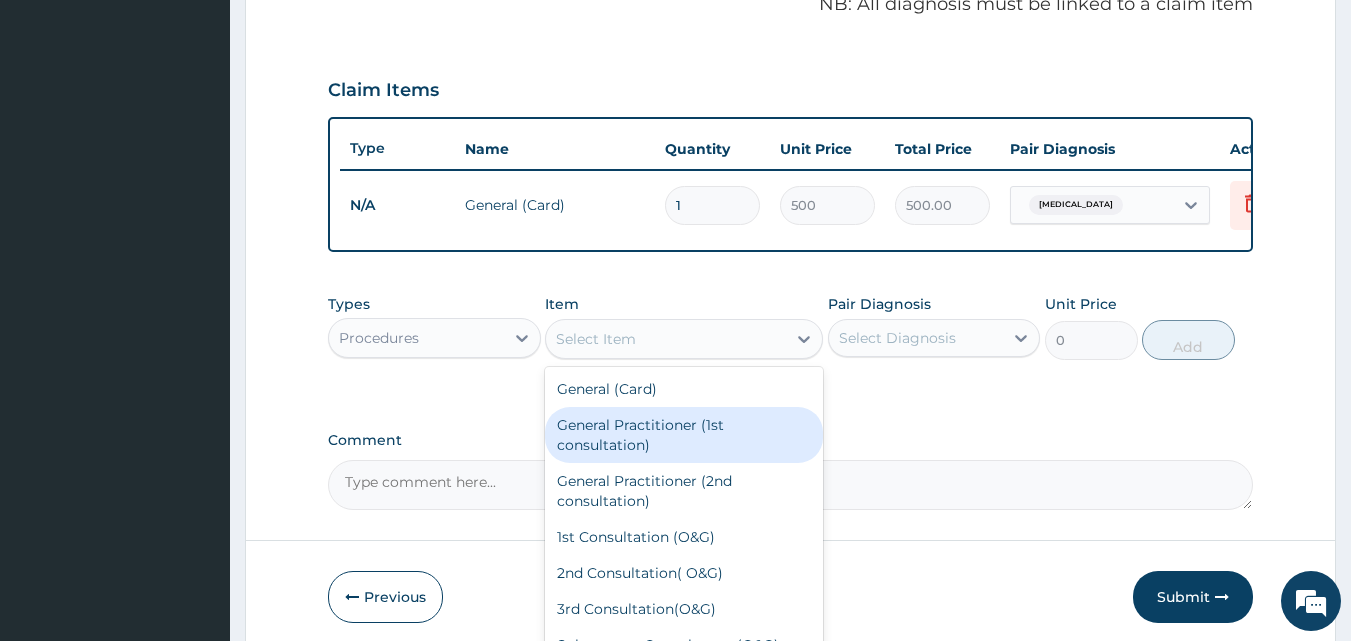 type on "1500" 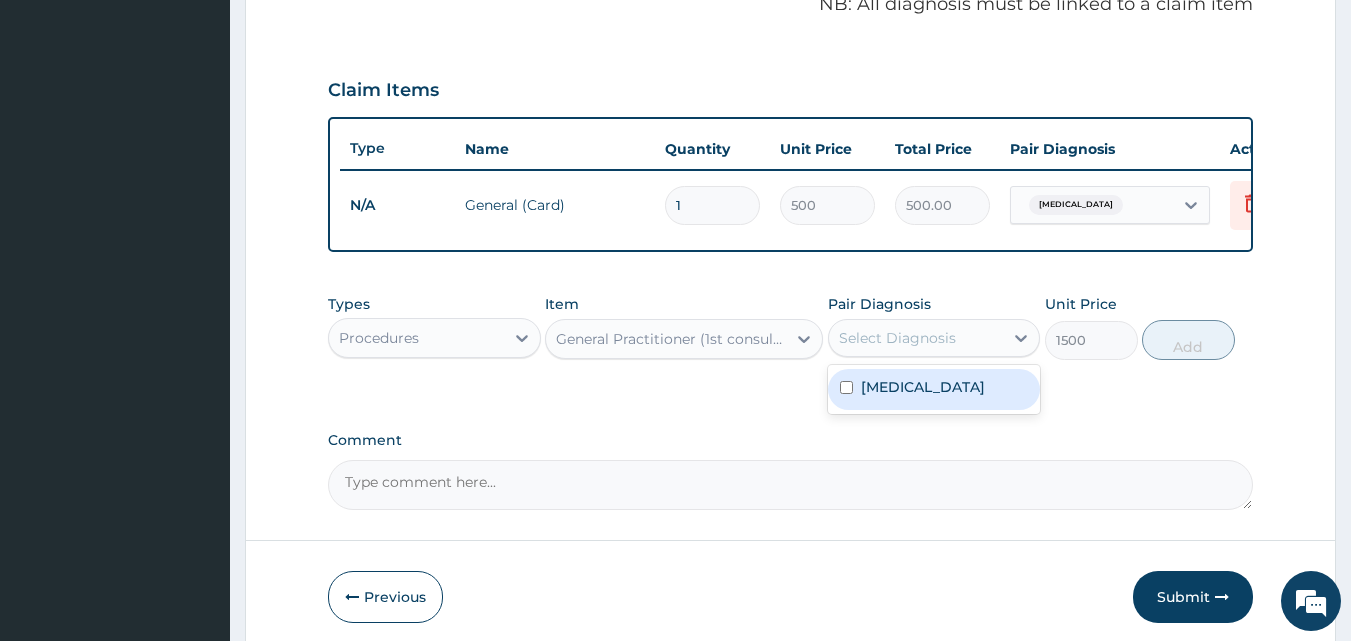 click on "Select Diagnosis" at bounding box center [897, 338] 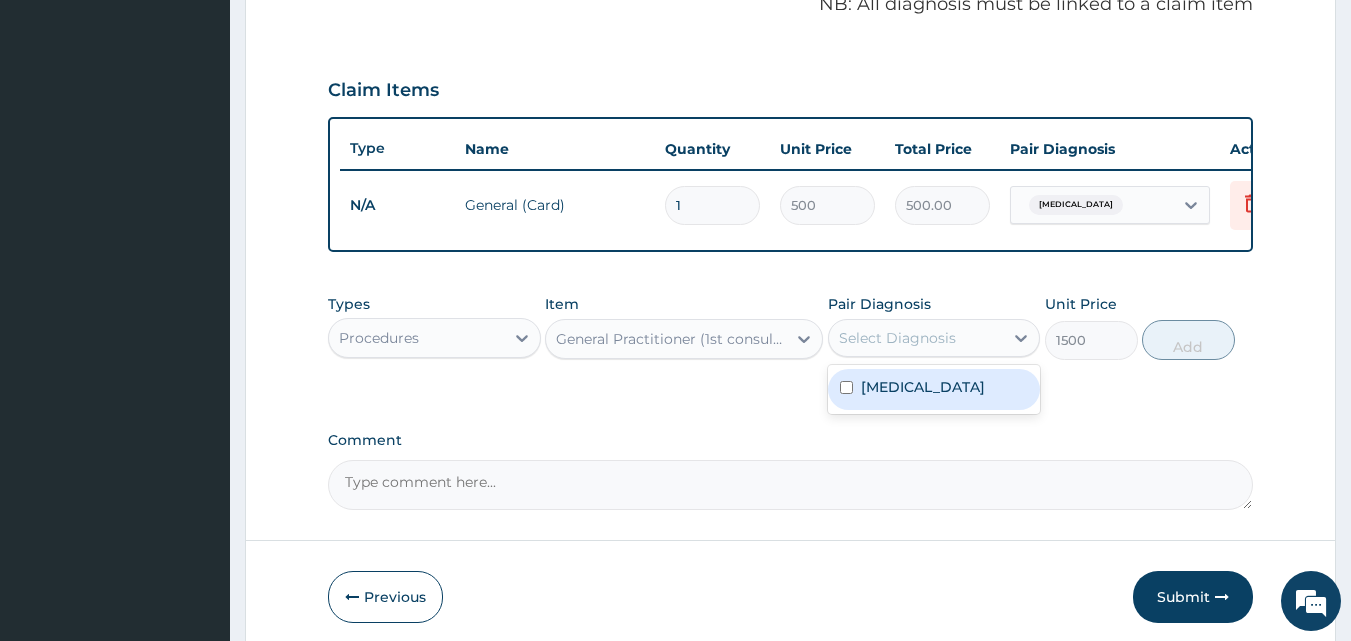 click on "Malaria" at bounding box center (923, 387) 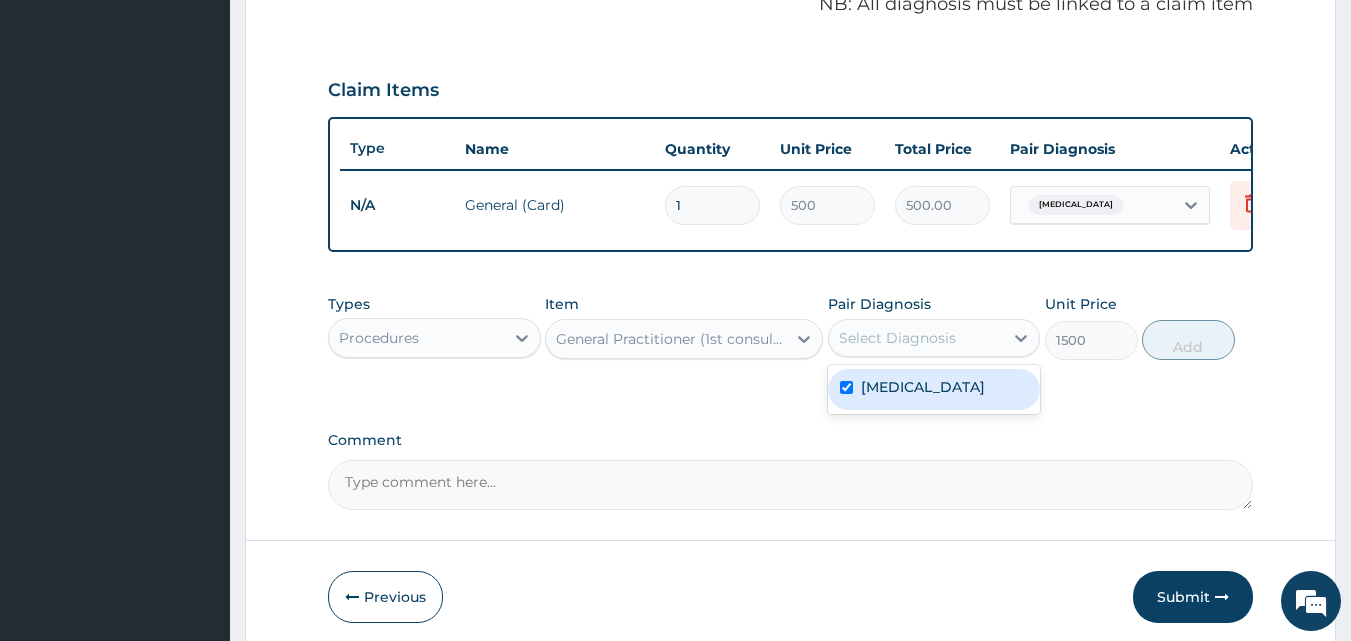 checkbox on "true" 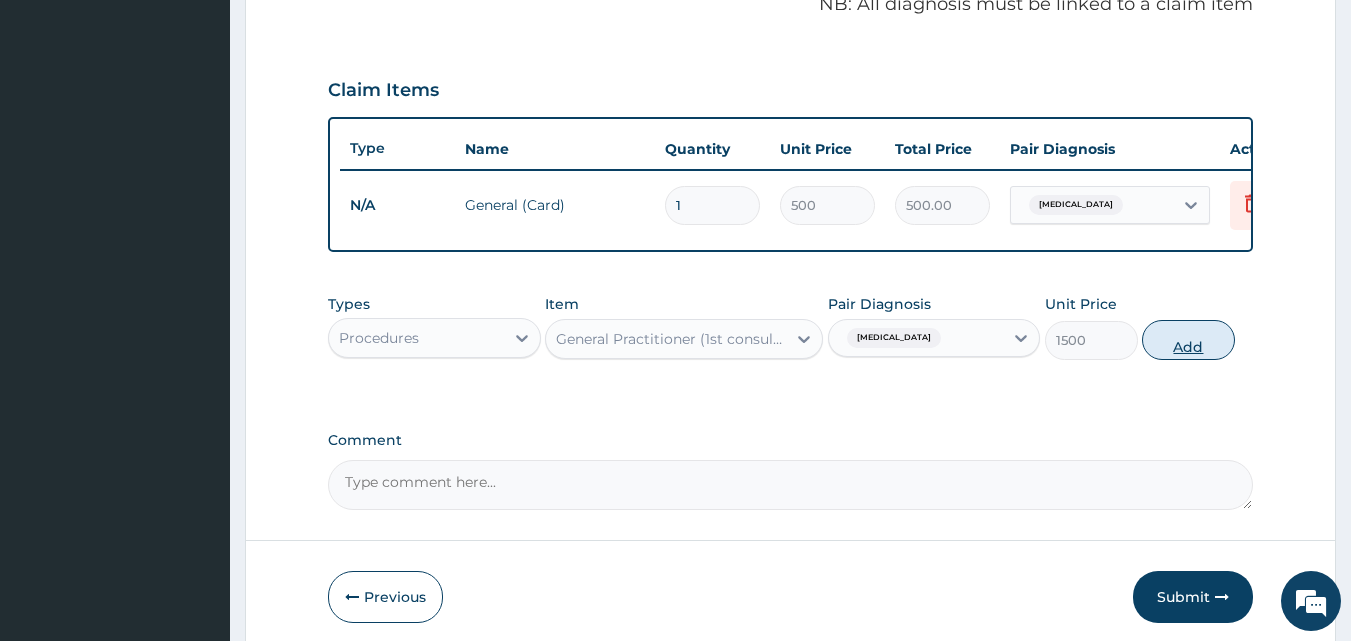 click on "Add" at bounding box center (1188, 340) 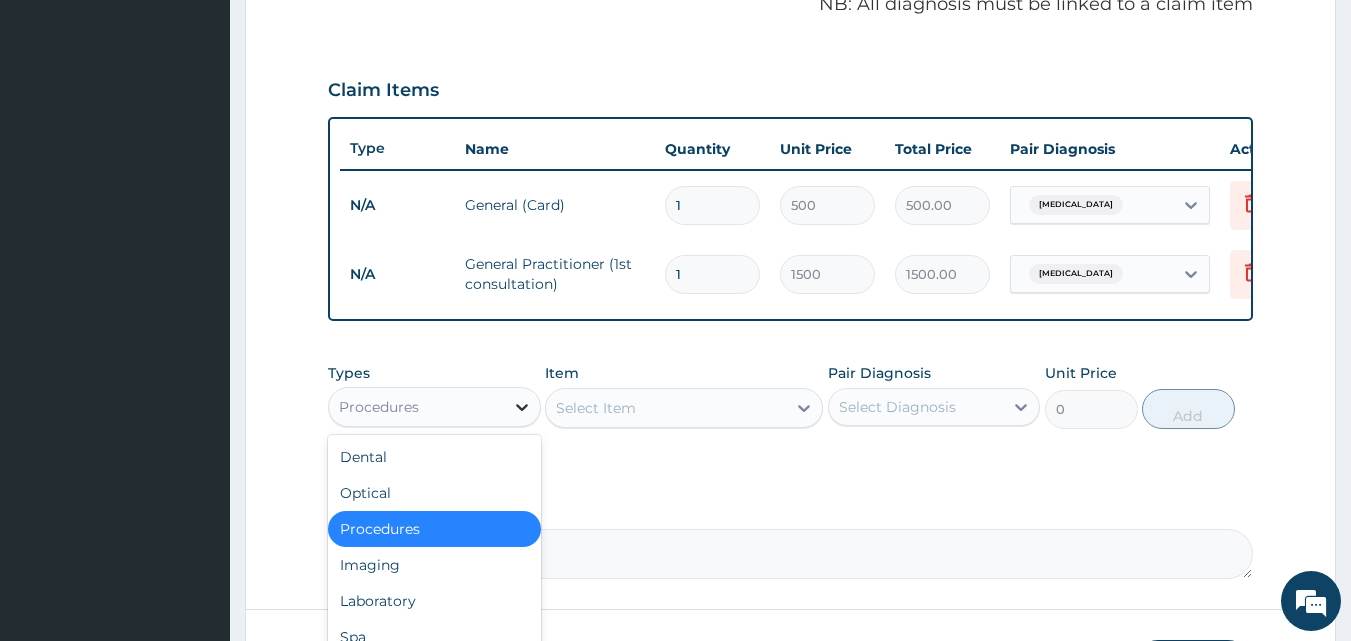 click 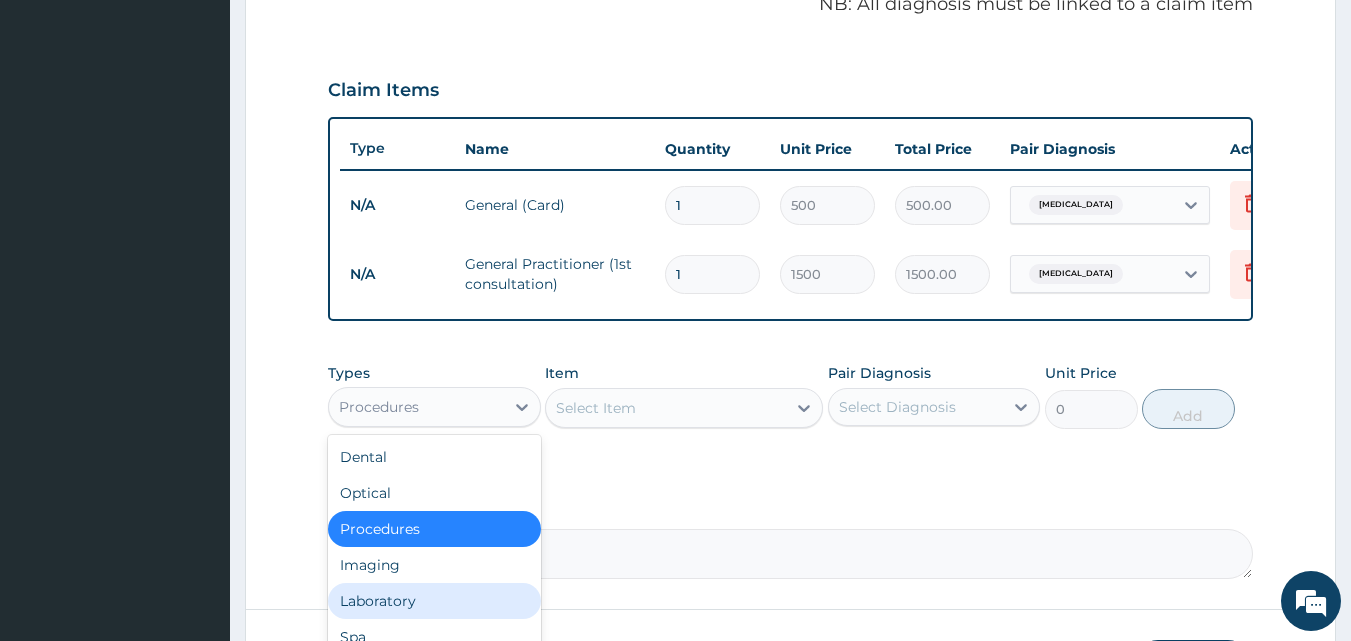 click on "Laboratory" at bounding box center [434, 601] 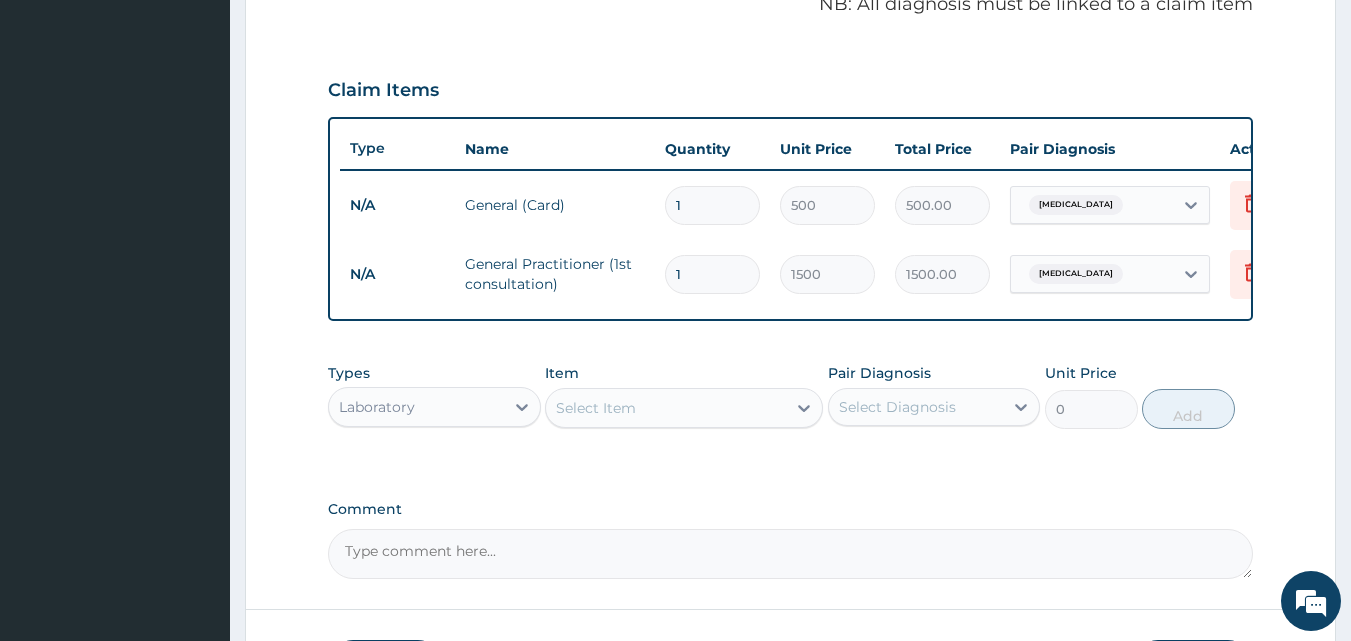 click on "Select Item" at bounding box center (666, 408) 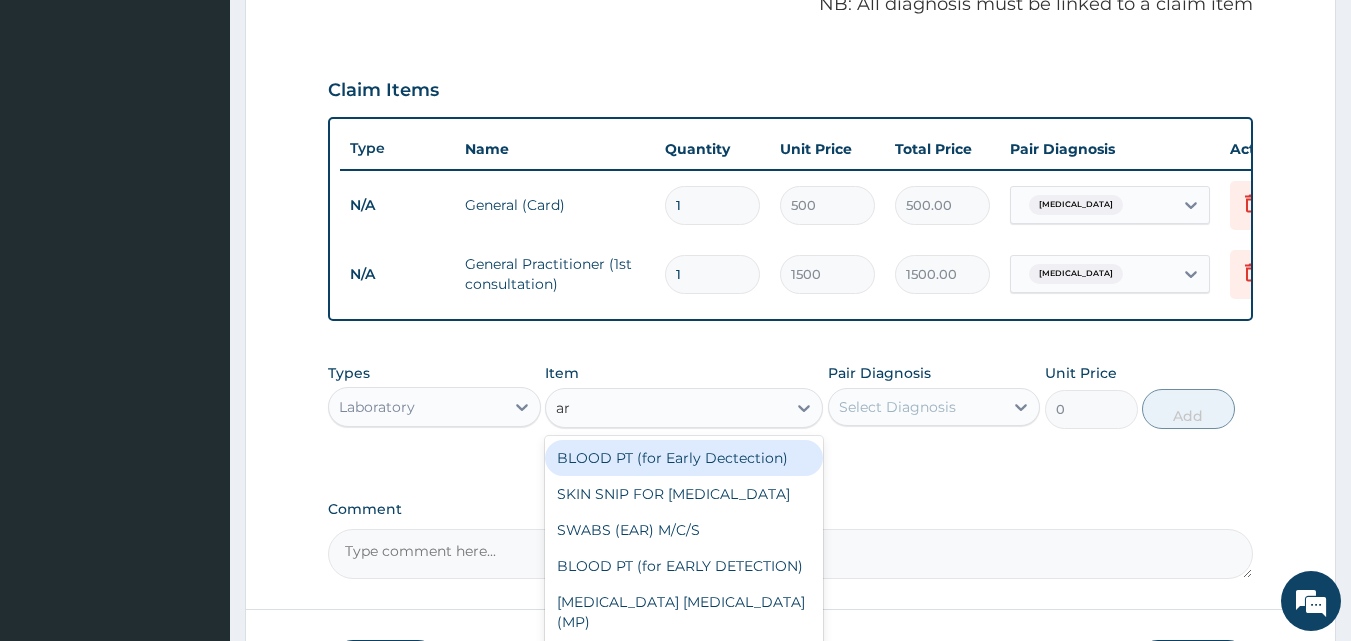 type on "a" 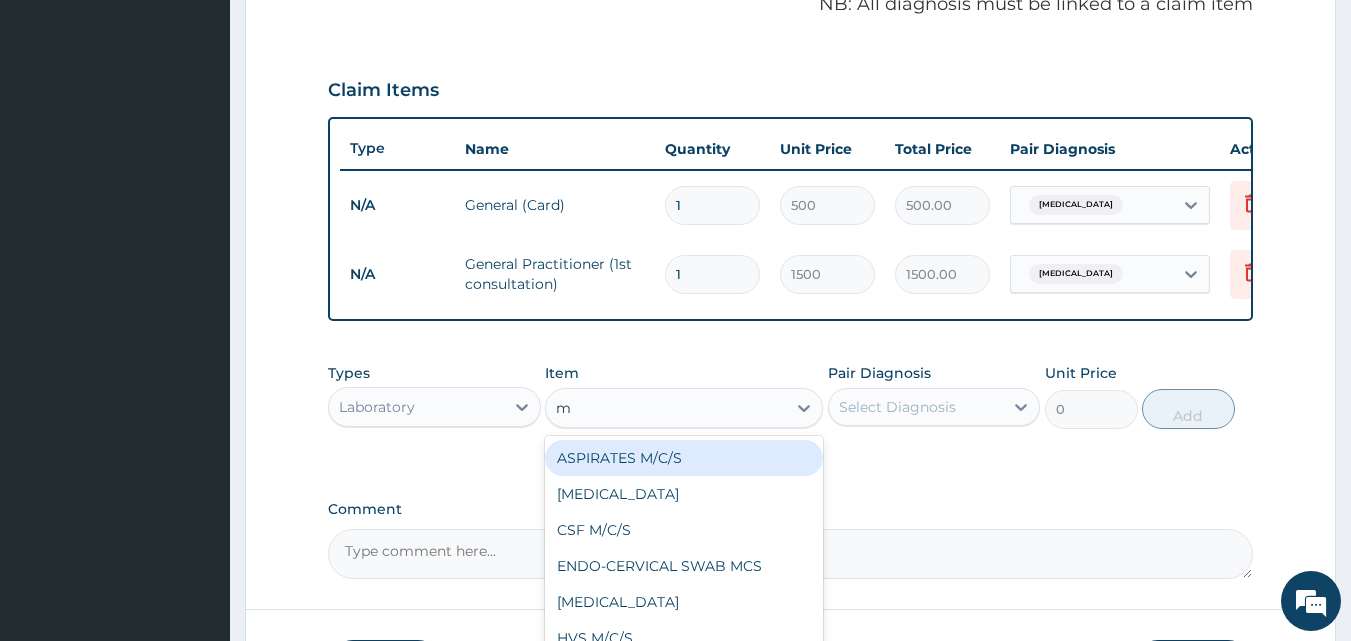 type on "mp" 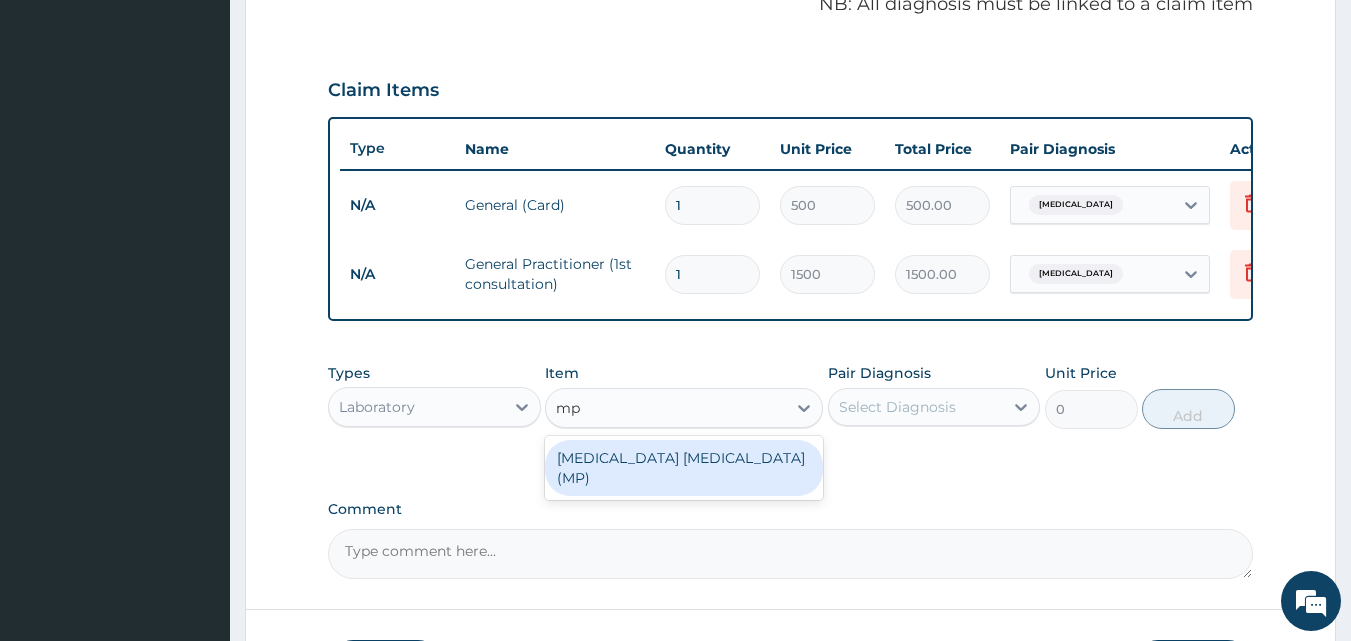 click on "MALARIA PARASITE (MP)" at bounding box center (684, 468) 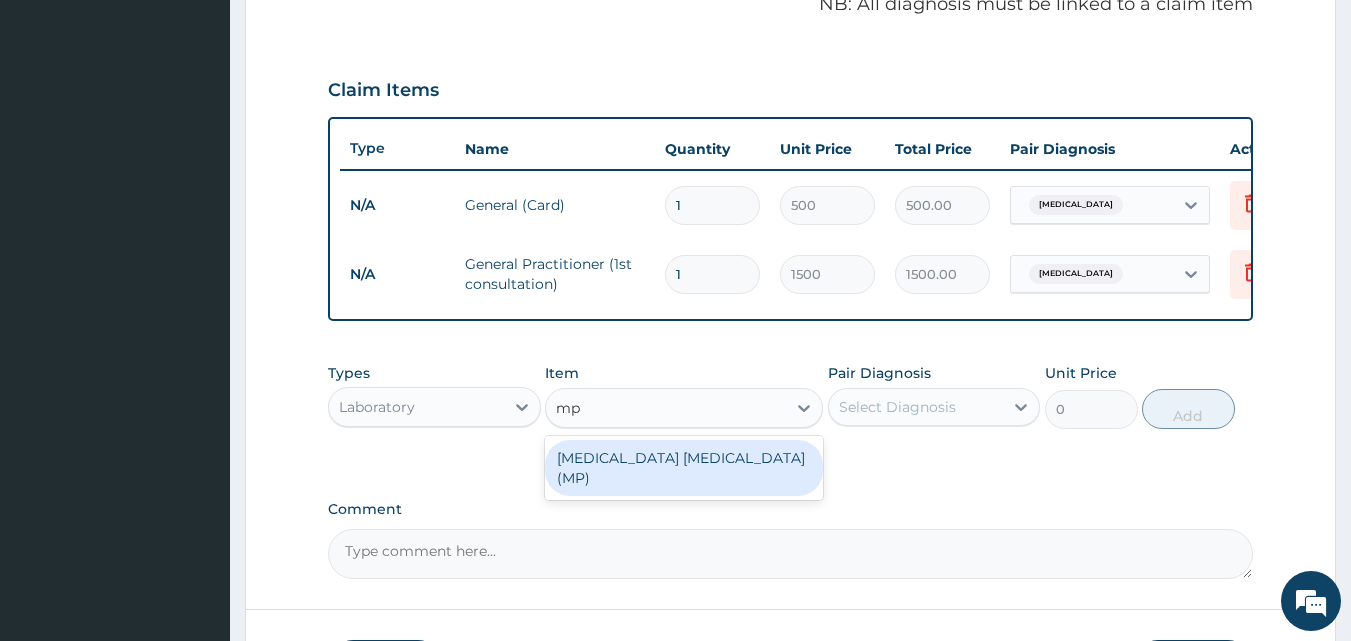 type 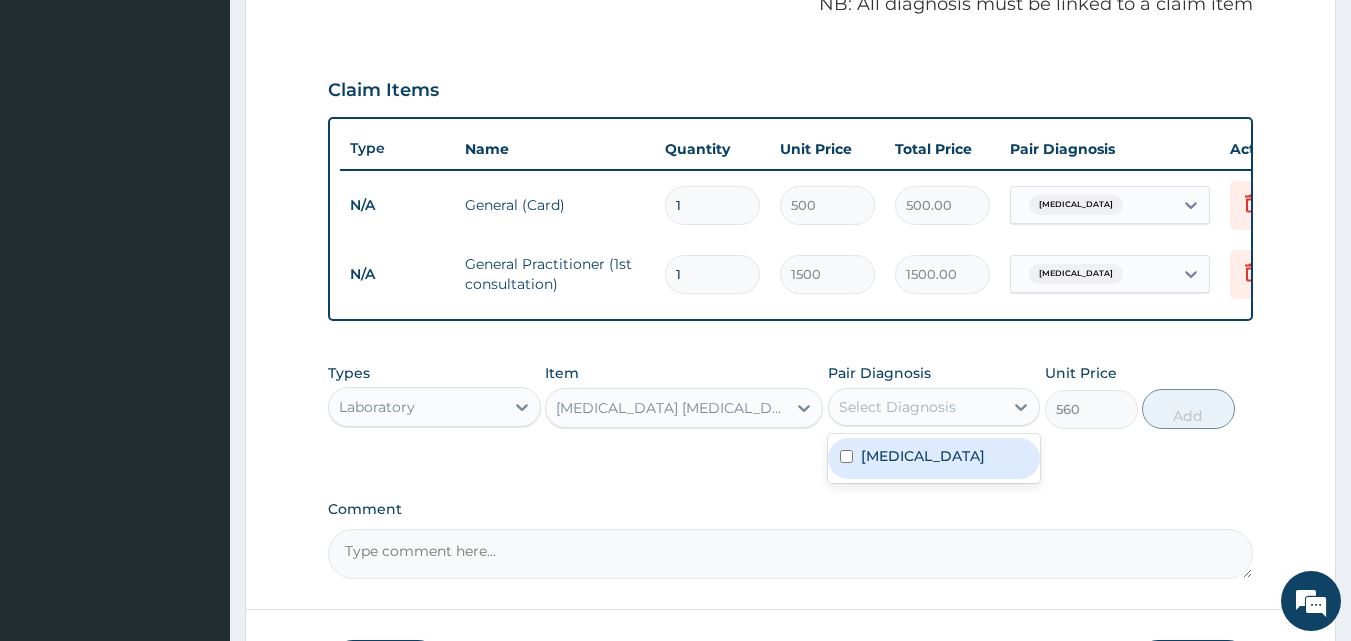 click on "Select Diagnosis" at bounding box center (897, 407) 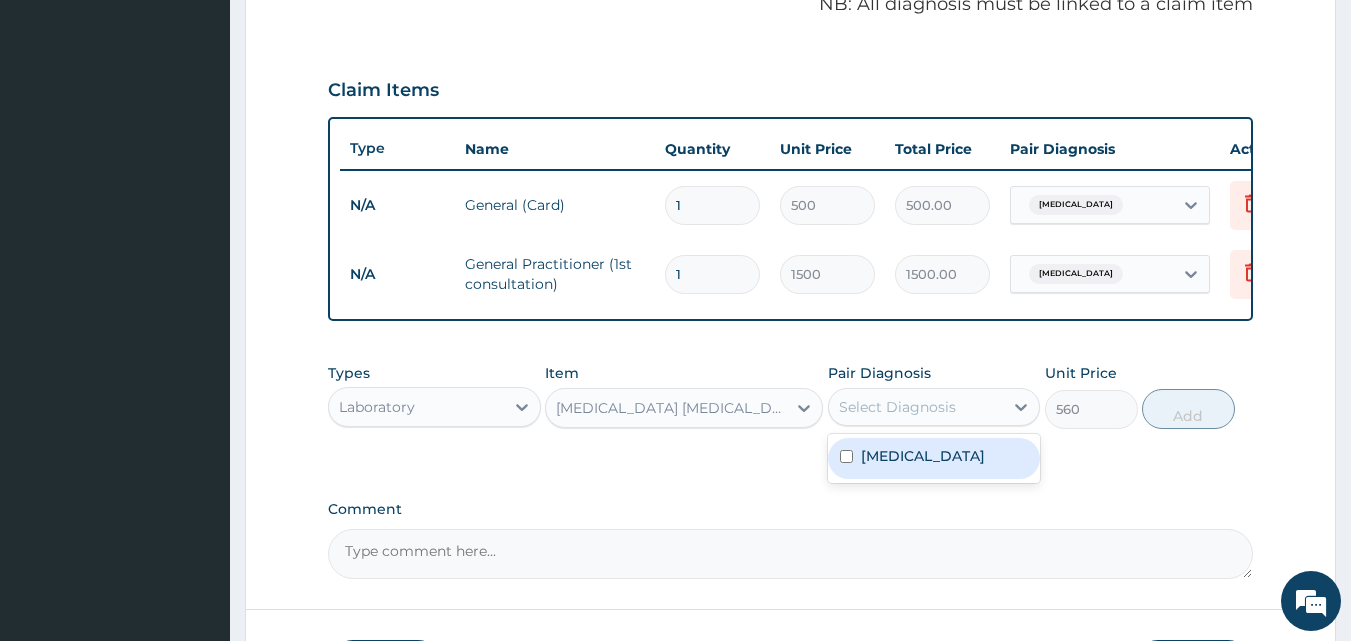 click on "Malaria" at bounding box center (923, 456) 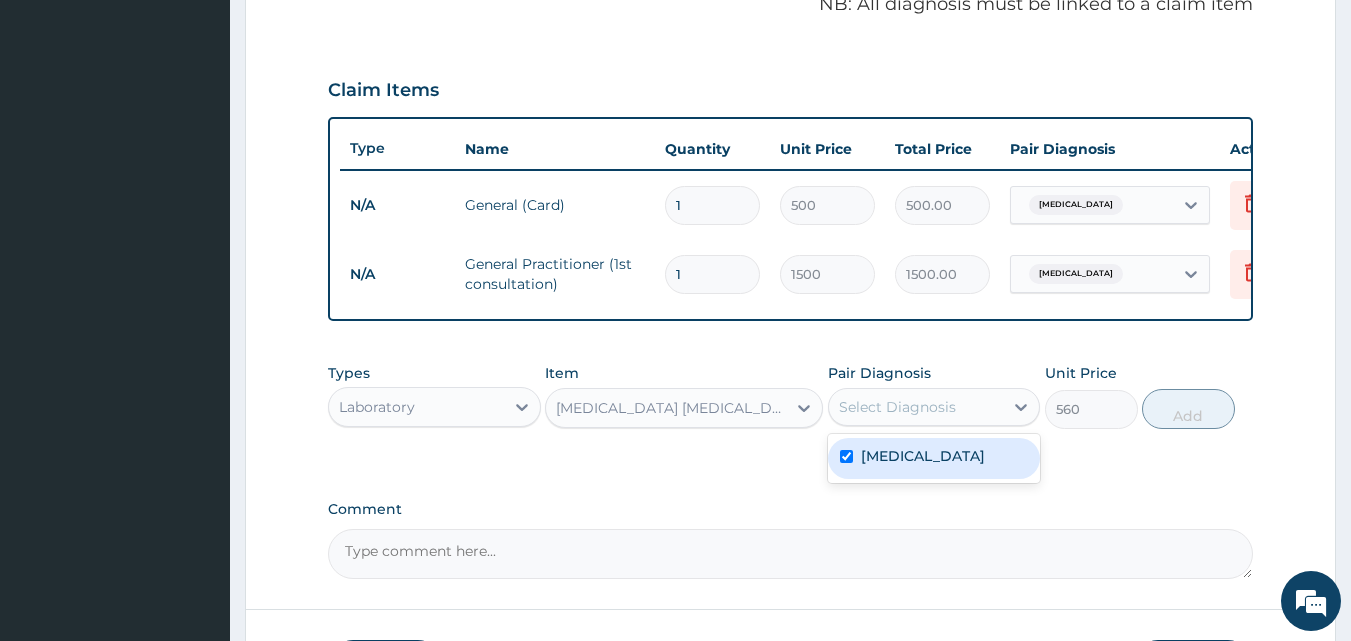 checkbox on "true" 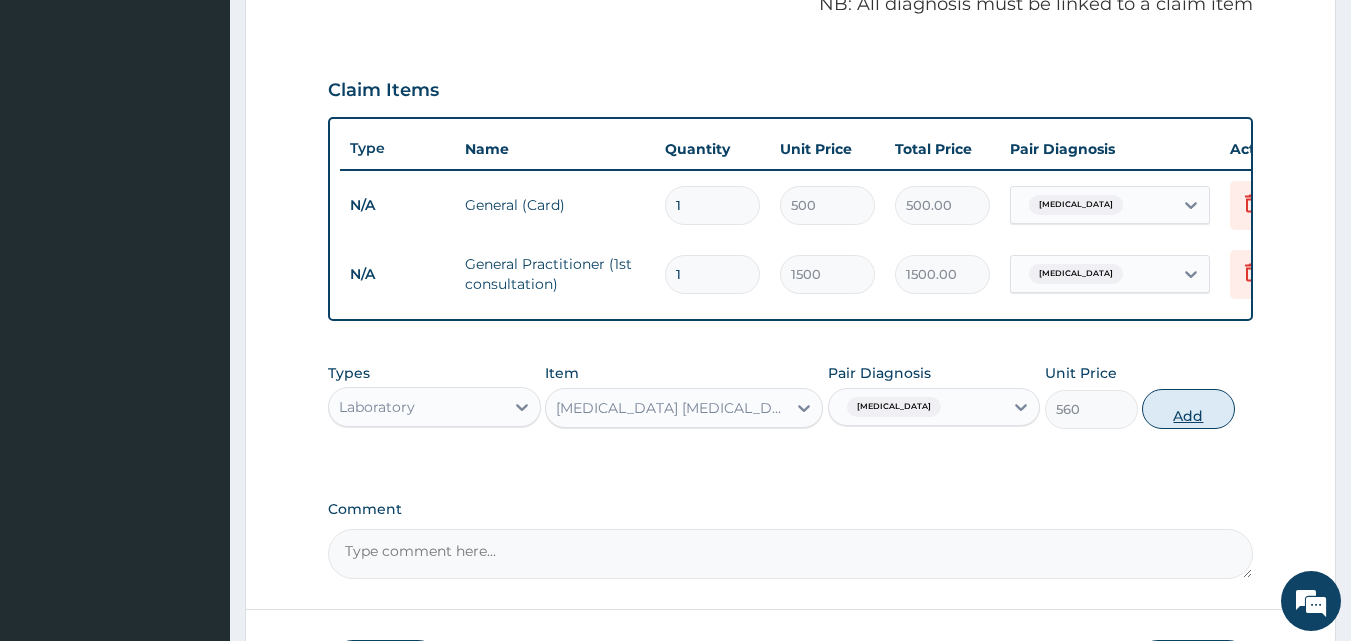 click on "Add" at bounding box center (1188, 409) 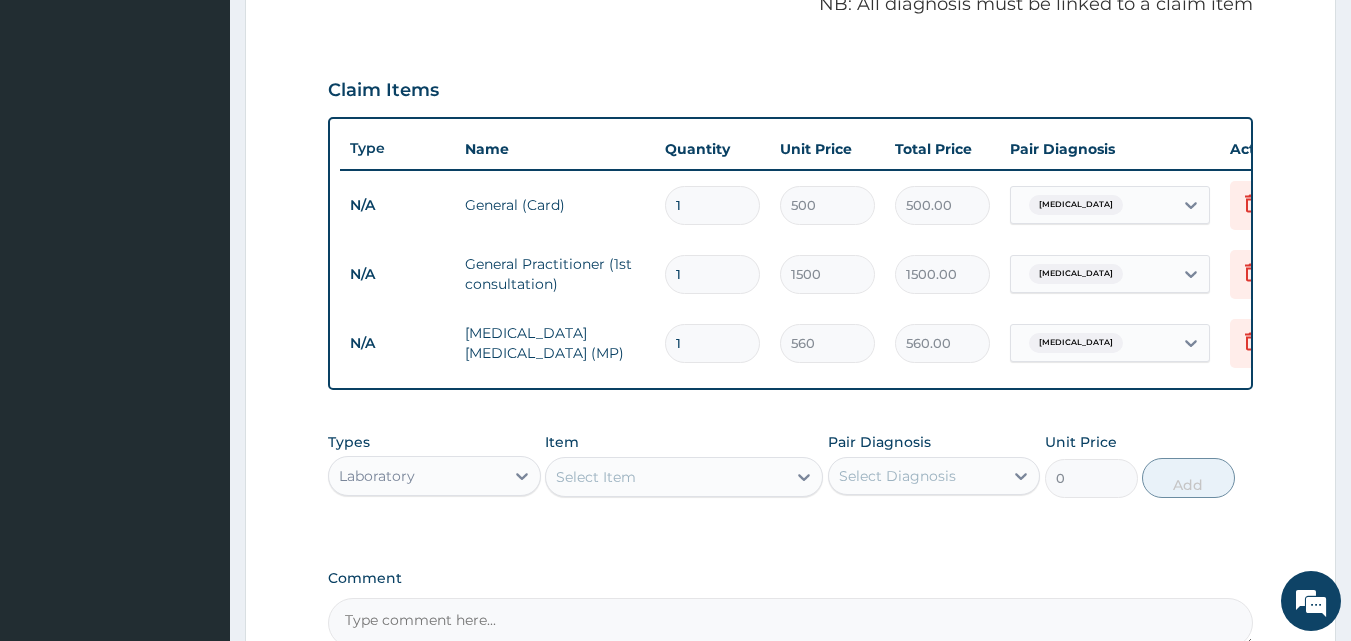 click on "Select Item" at bounding box center [666, 477] 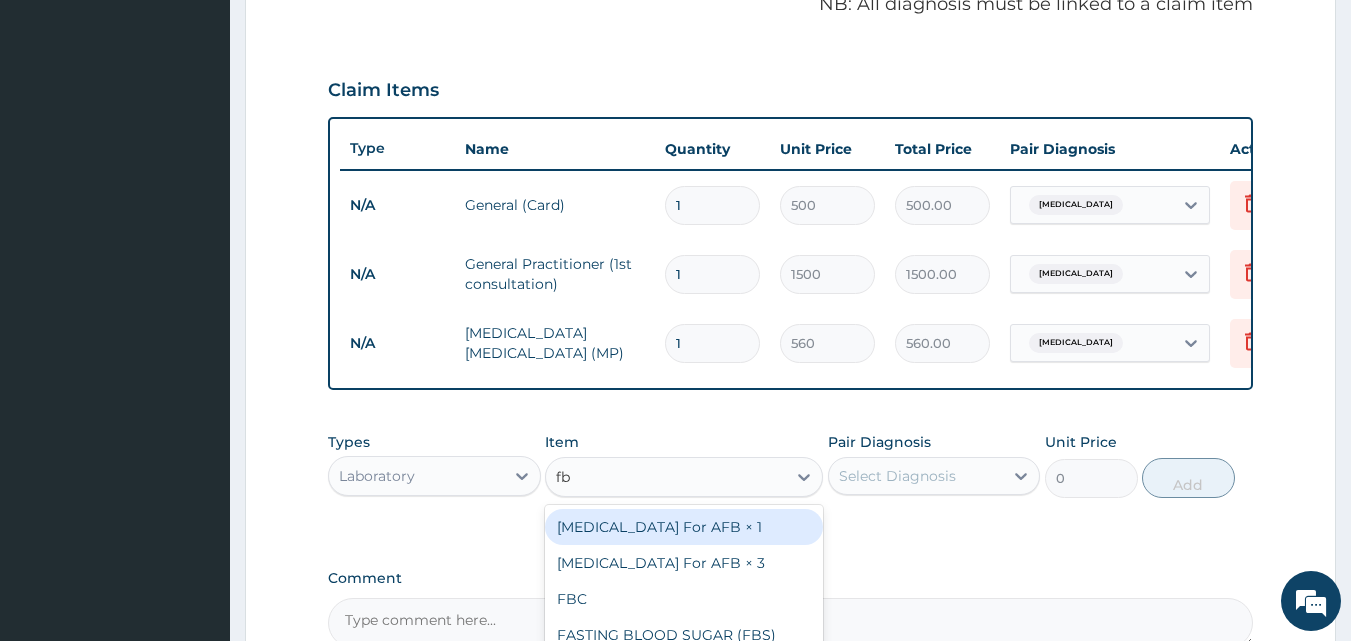 type on "fbc" 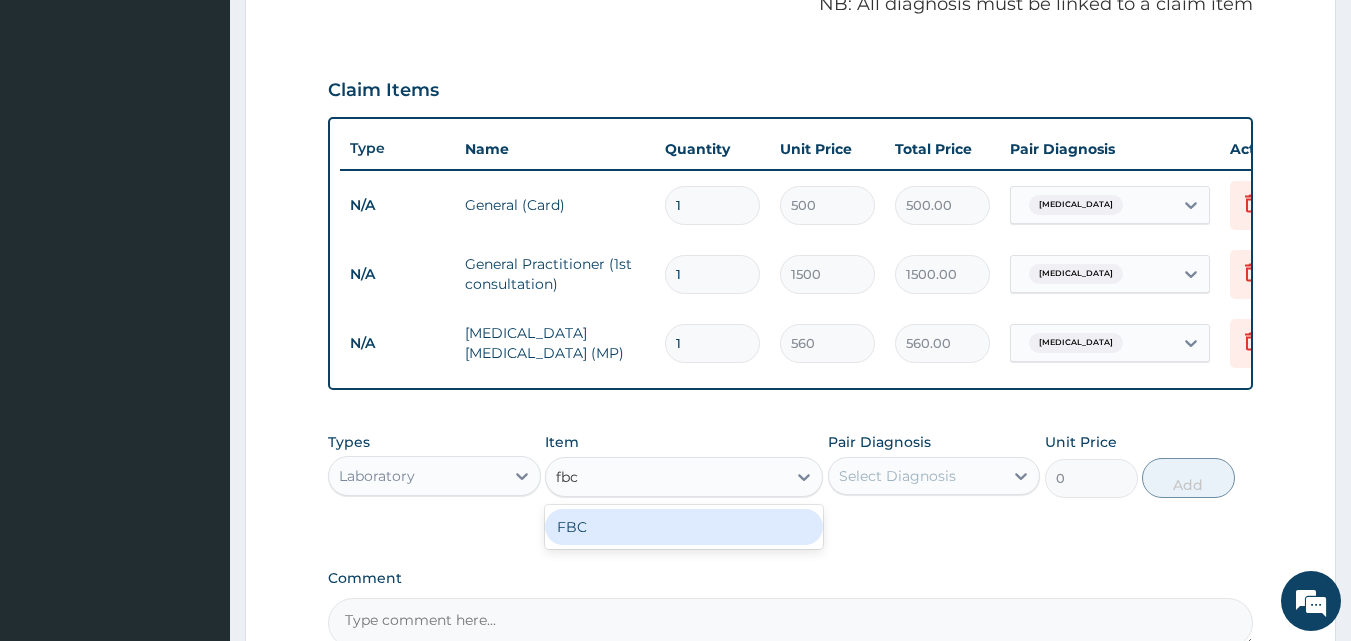 click on "FBC" at bounding box center [684, 527] 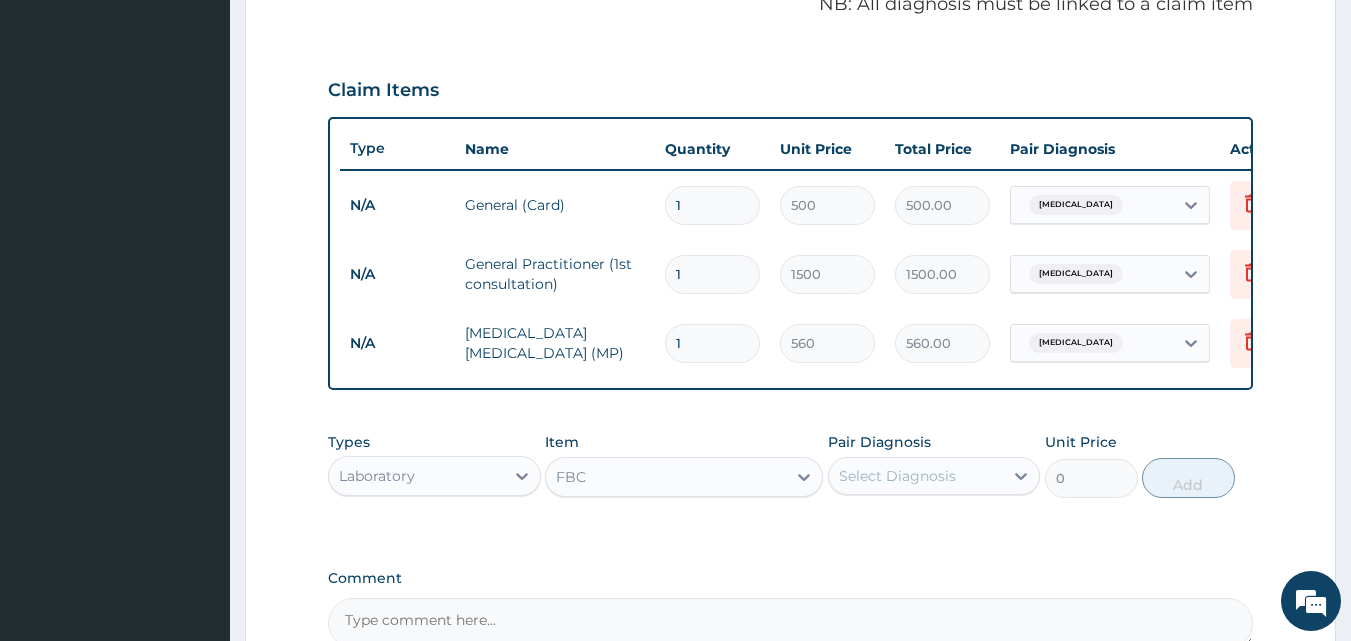 type 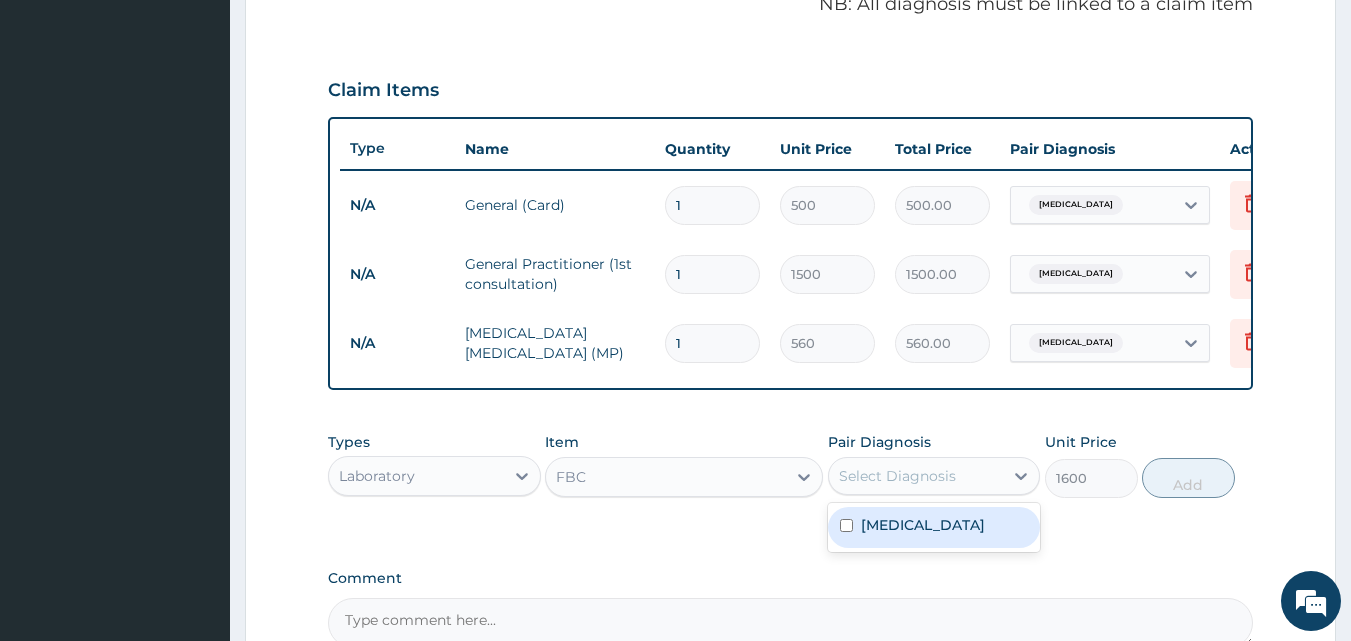 click on "Select Diagnosis" at bounding box center (916, 476) 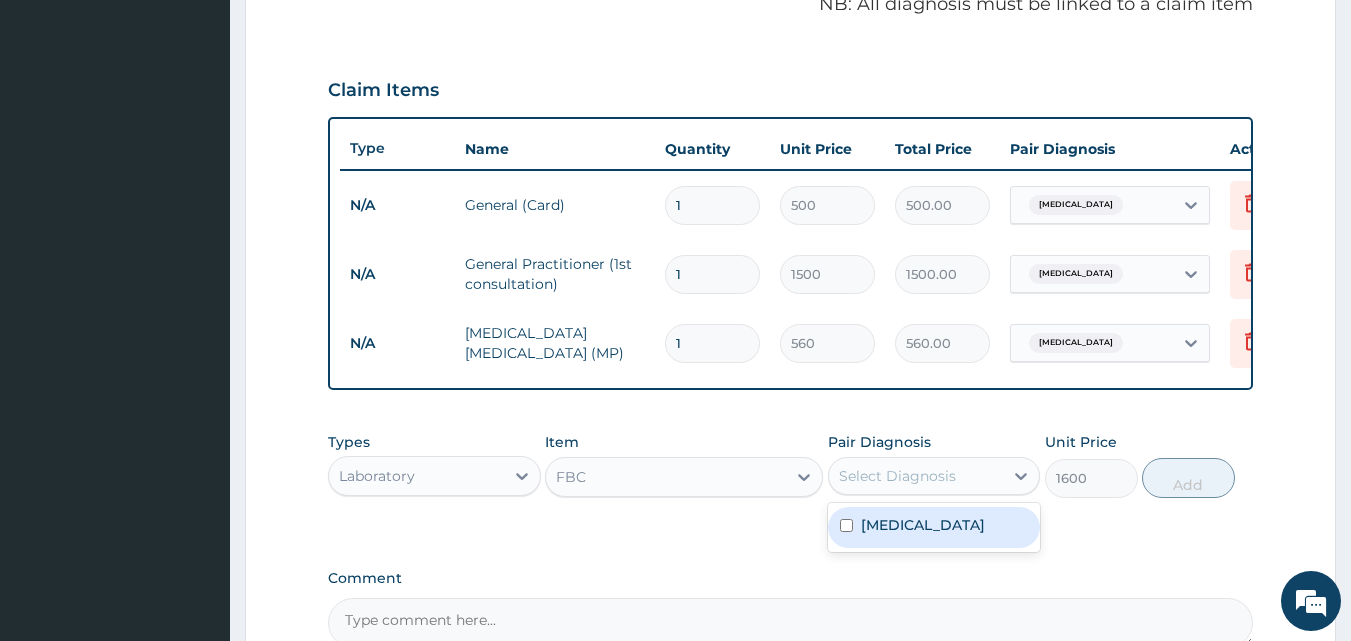 click on "Malaria" at bounding box center (934, 527) 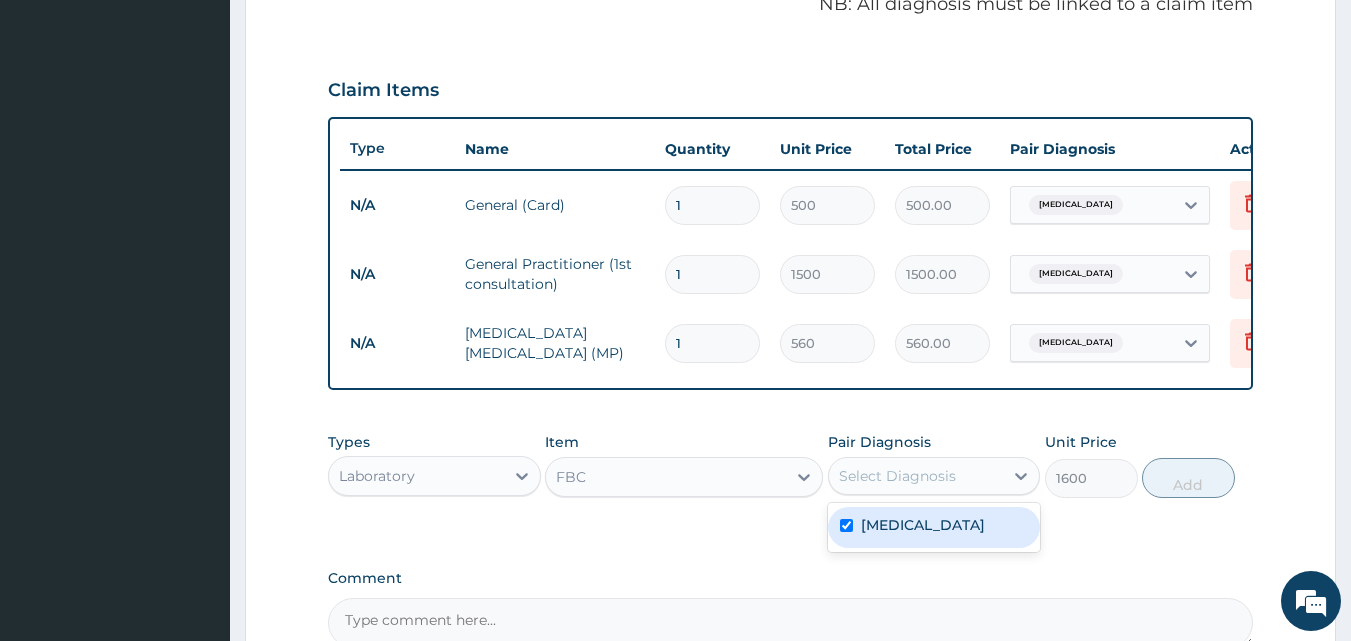 checkbox on "true" 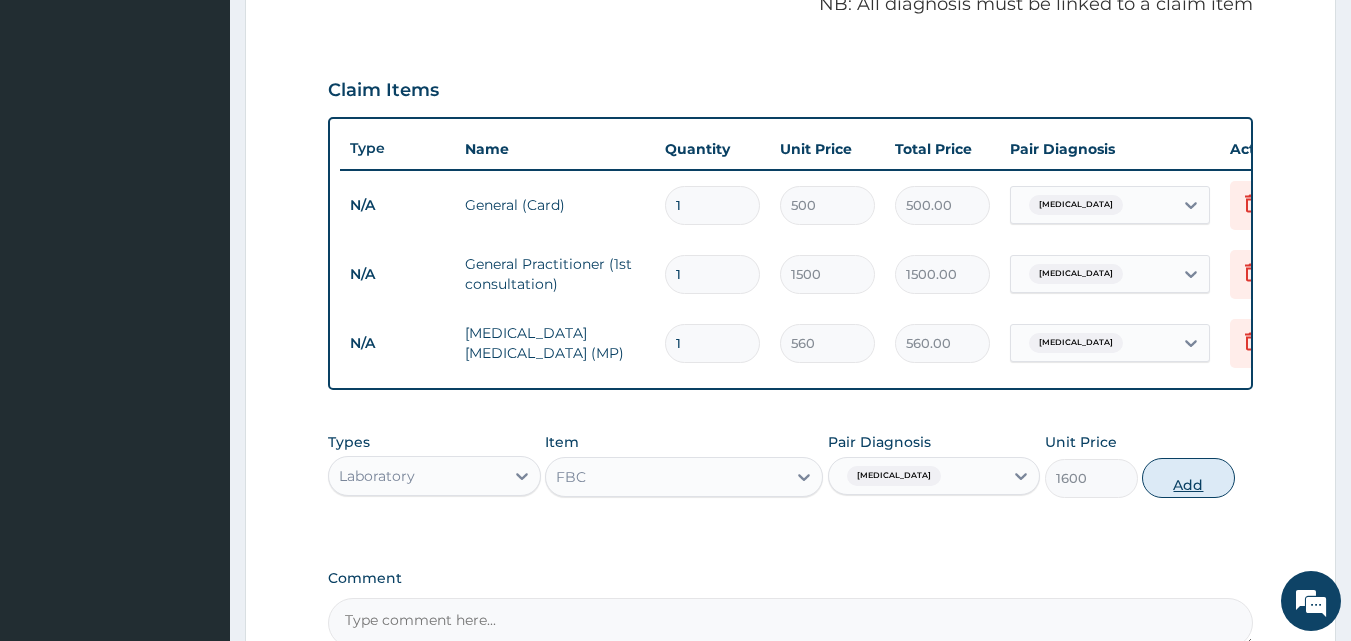 click on "Add" at bounding box center [1188, 478] 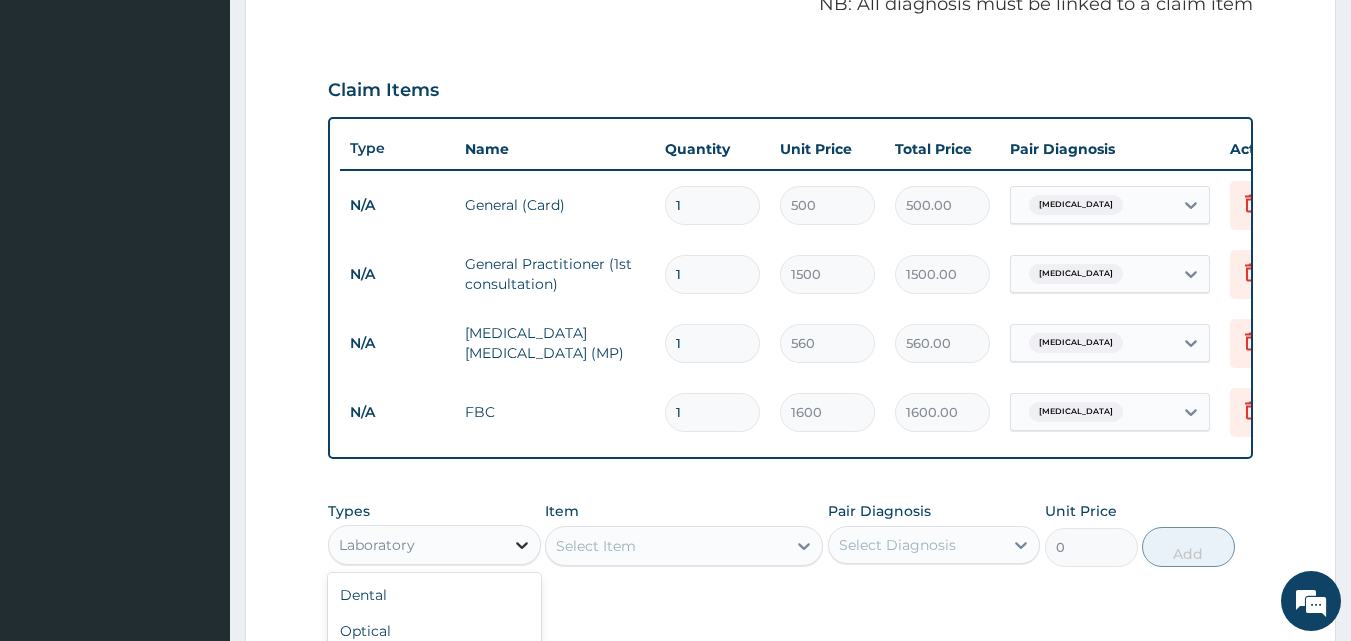click 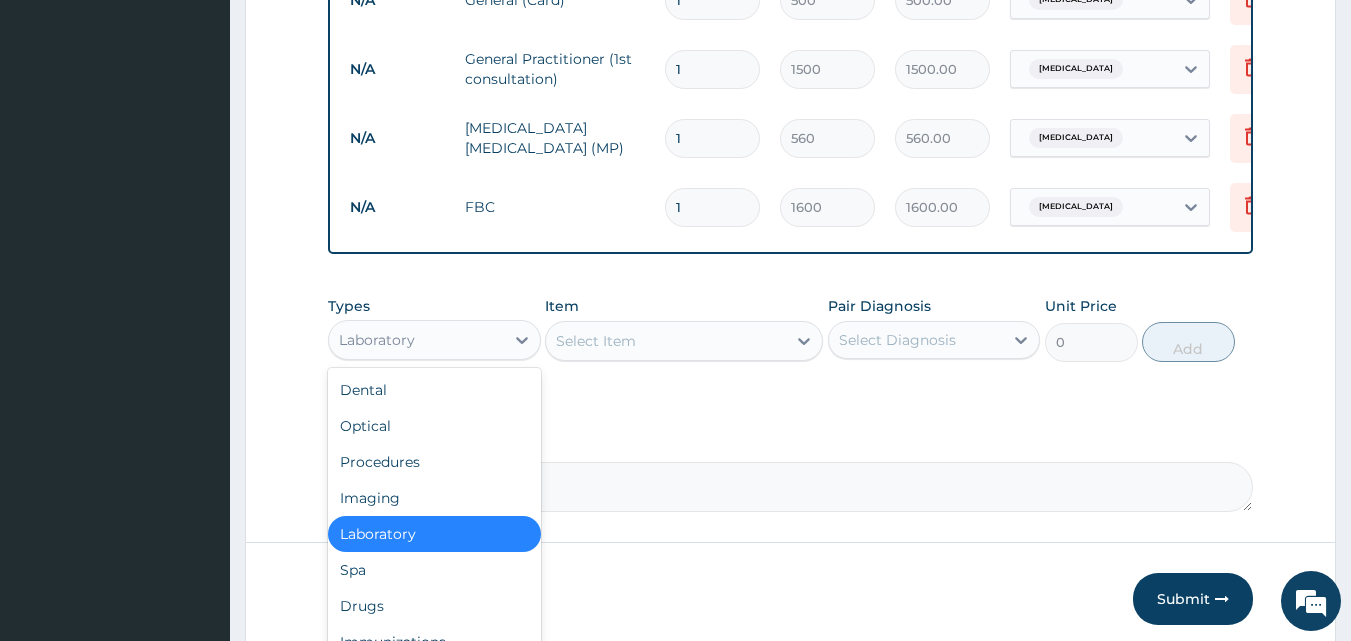 scroll, scrollTop: 867, scrollLeft: 0, axis: vertical 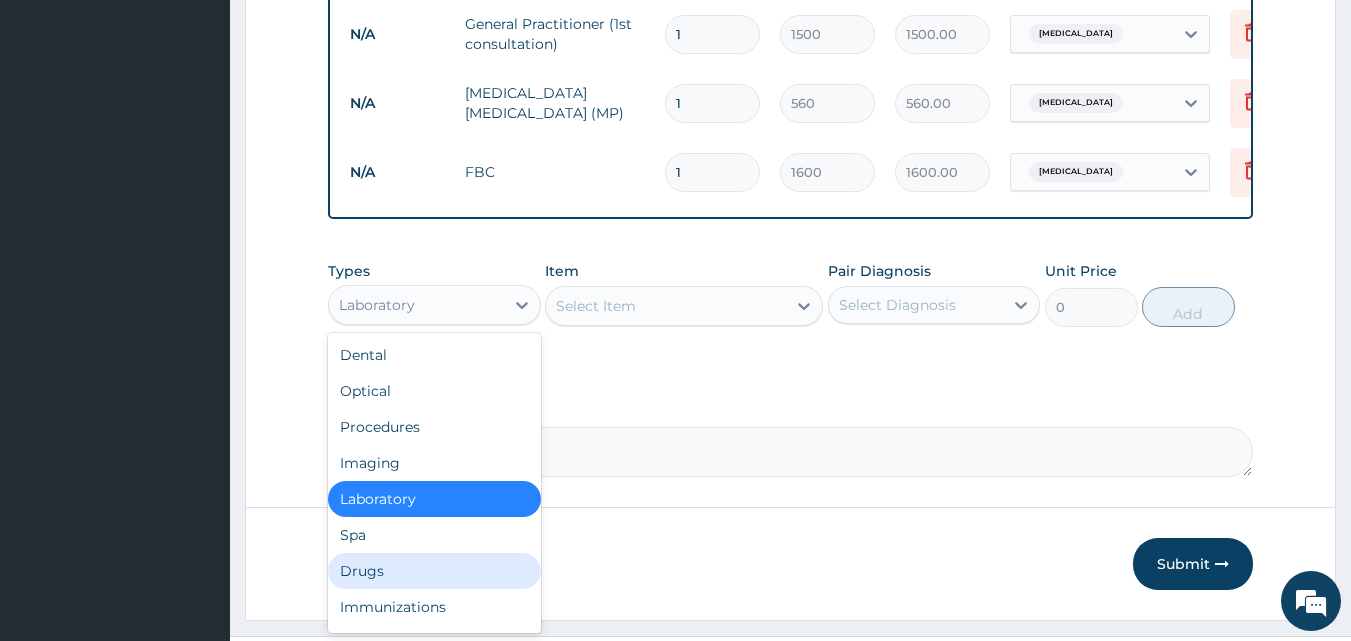 click on "Drugs" at bounding box center [434, 571] 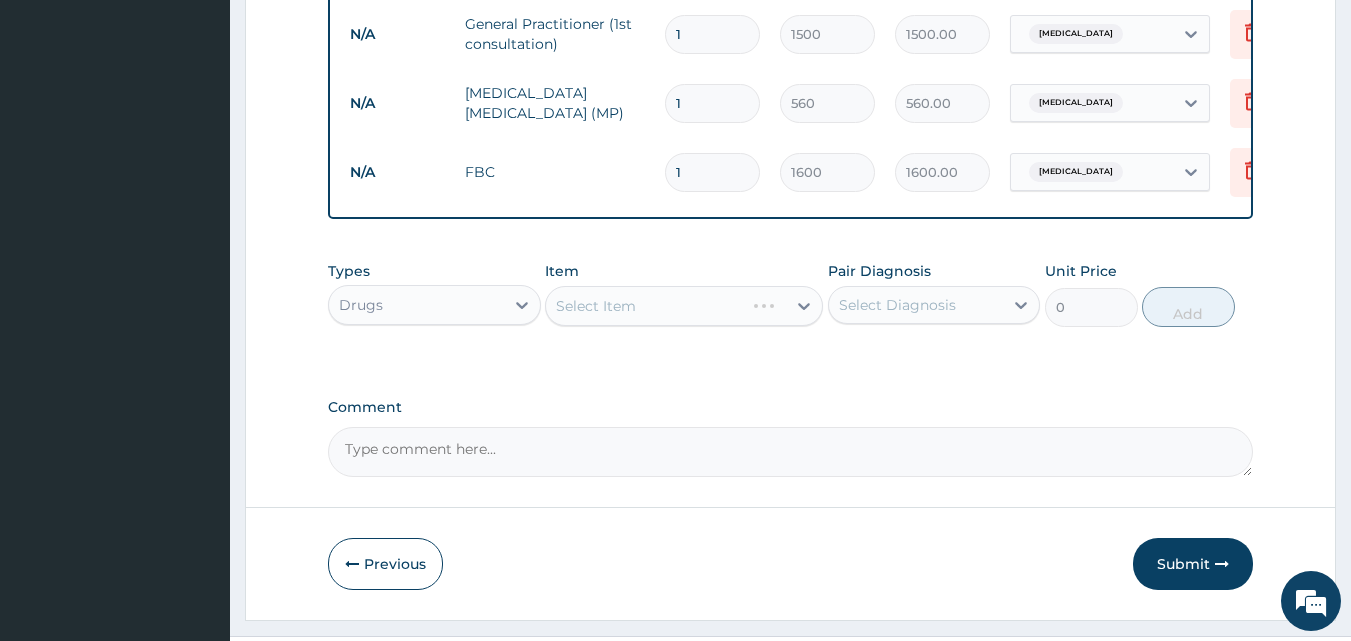 click on "Select Item" at bounding box center (684, 306) 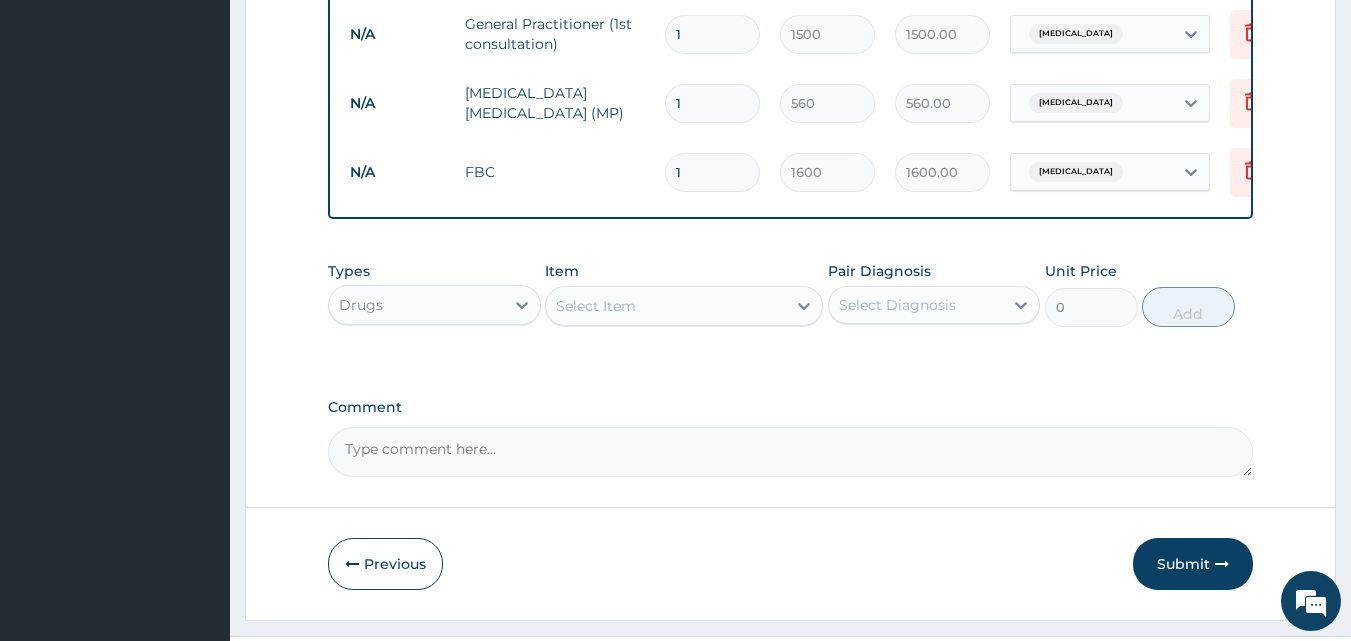 click on "Select Item" at bounding box center [596, 306] 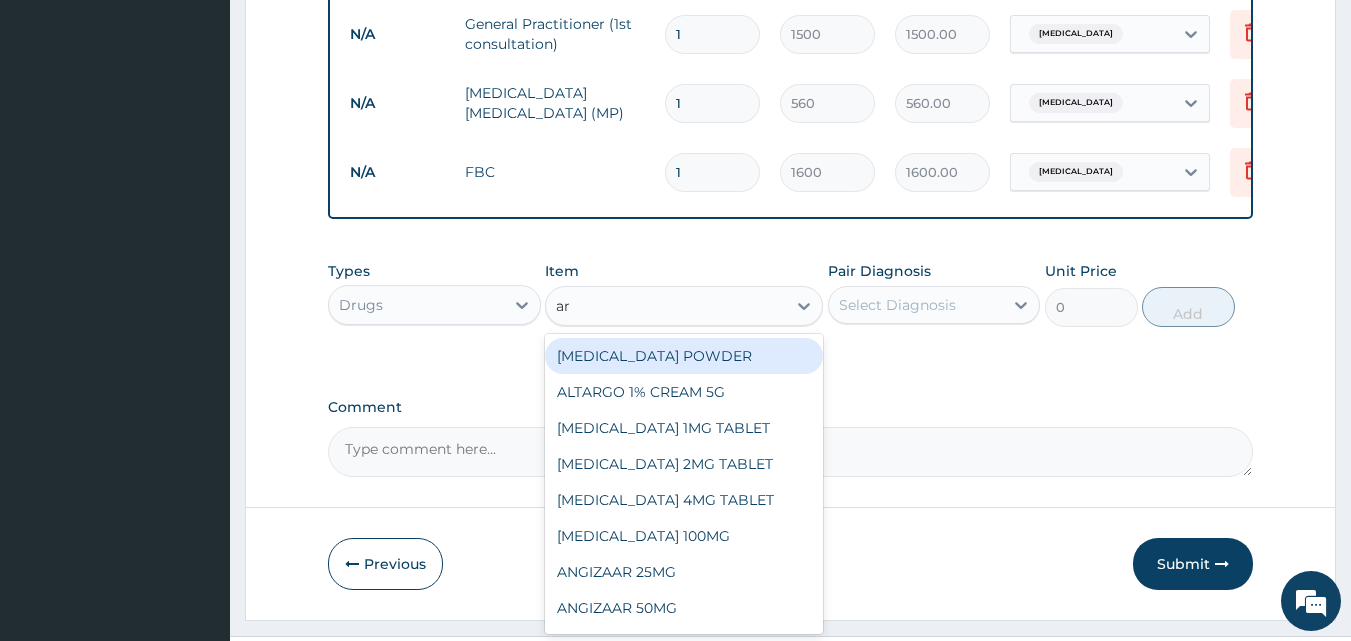 type on "art" 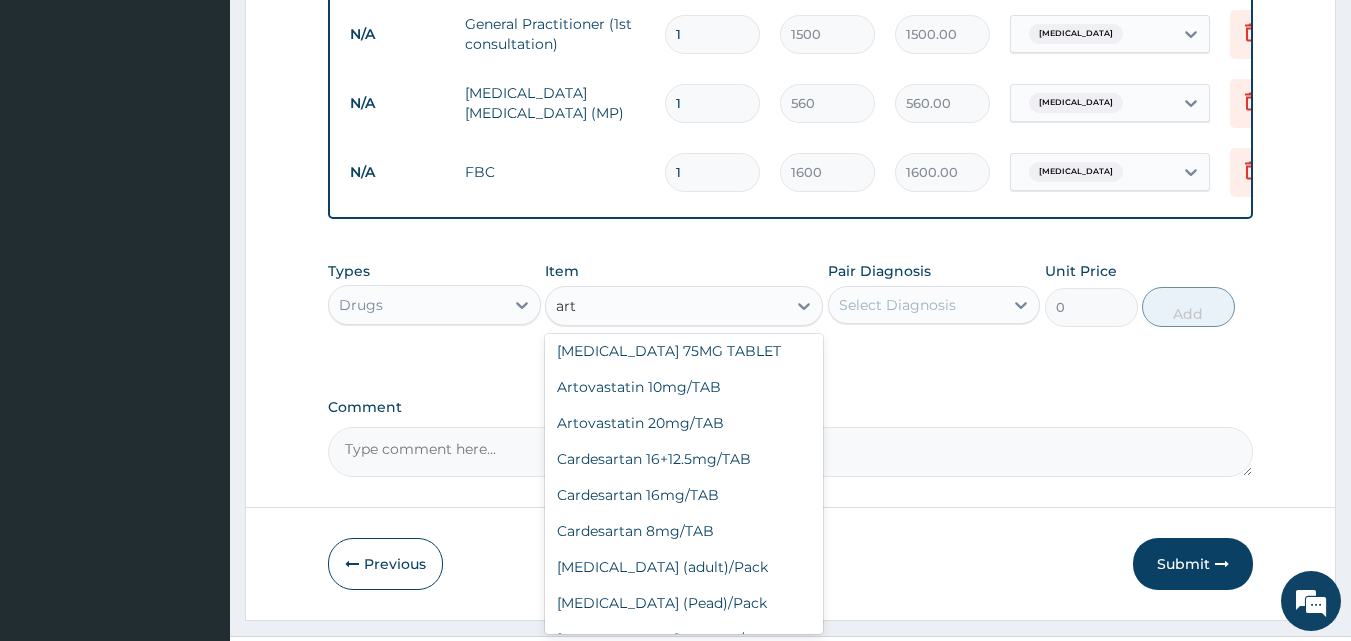 scroll, scrollTop: 533, scrollLeft: 0, axis: vertical 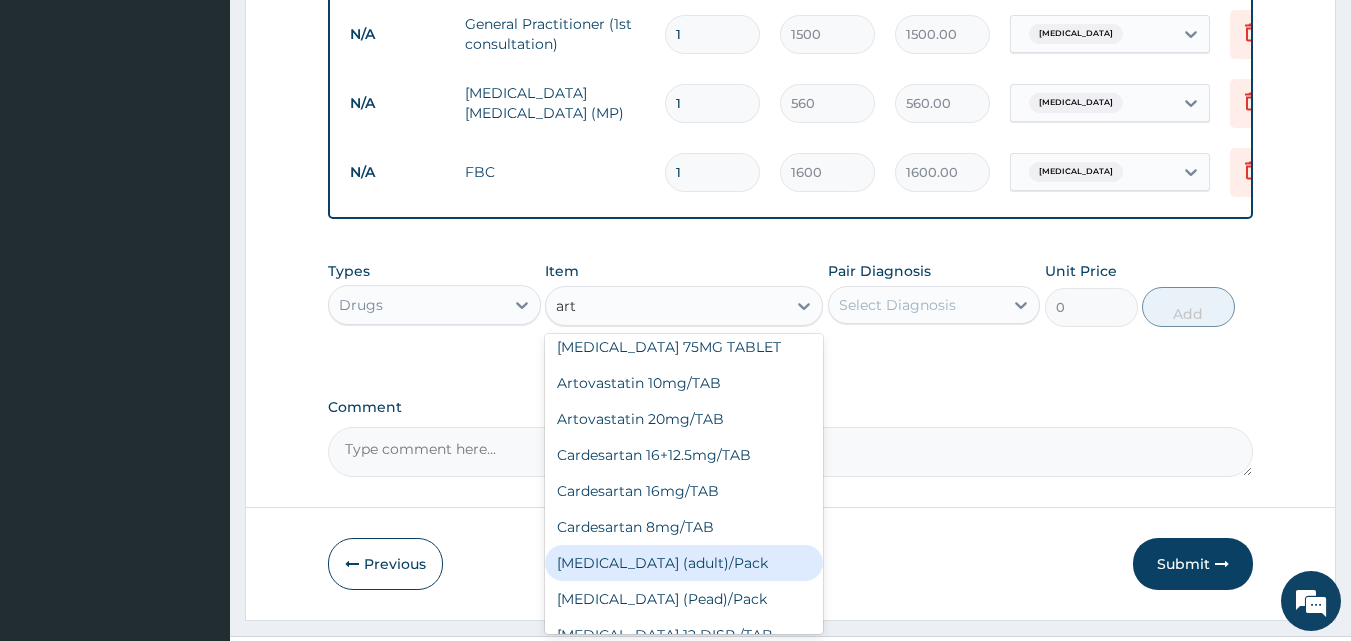 click on "Coartem (adult)/Pack" at bounding box center [684, 563] 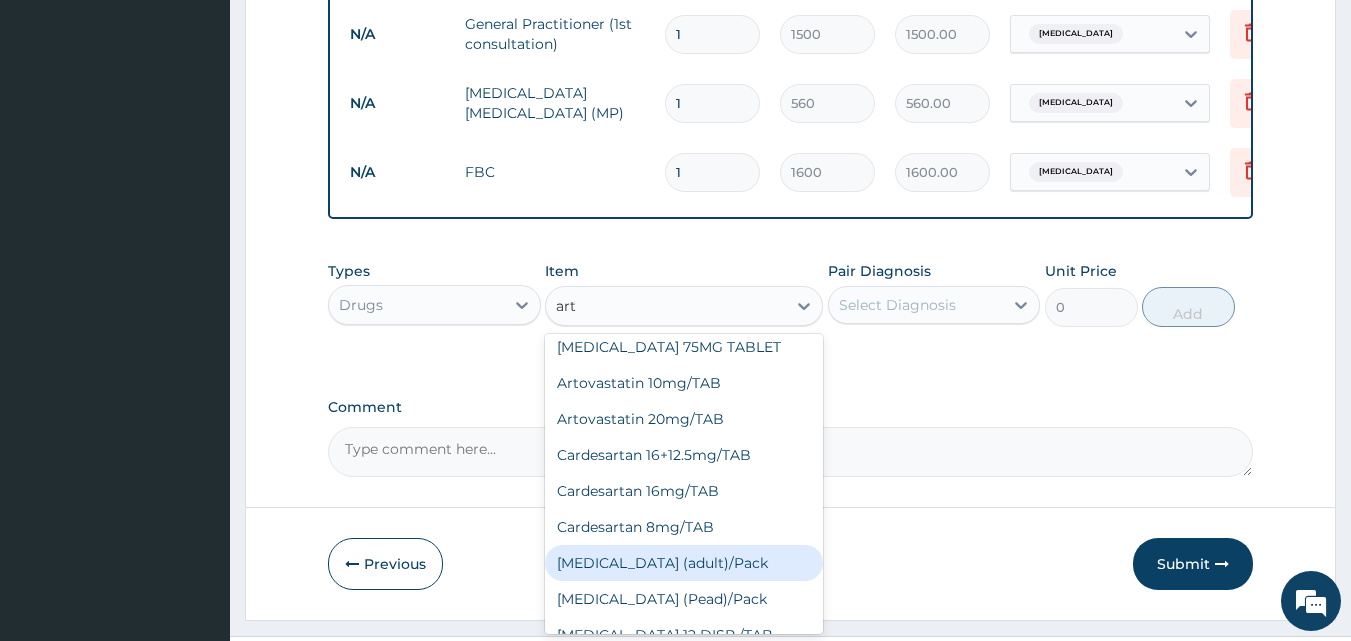 type 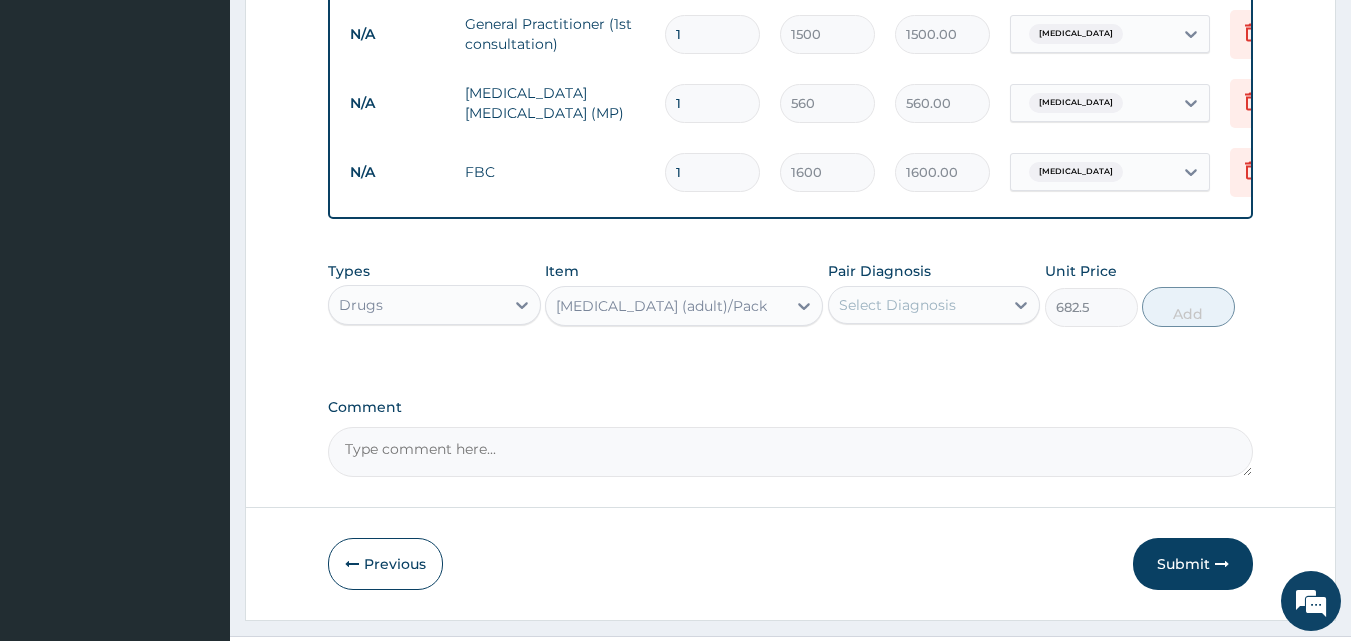 click on "Select Diagnosis" at bounding box center [916, 305] 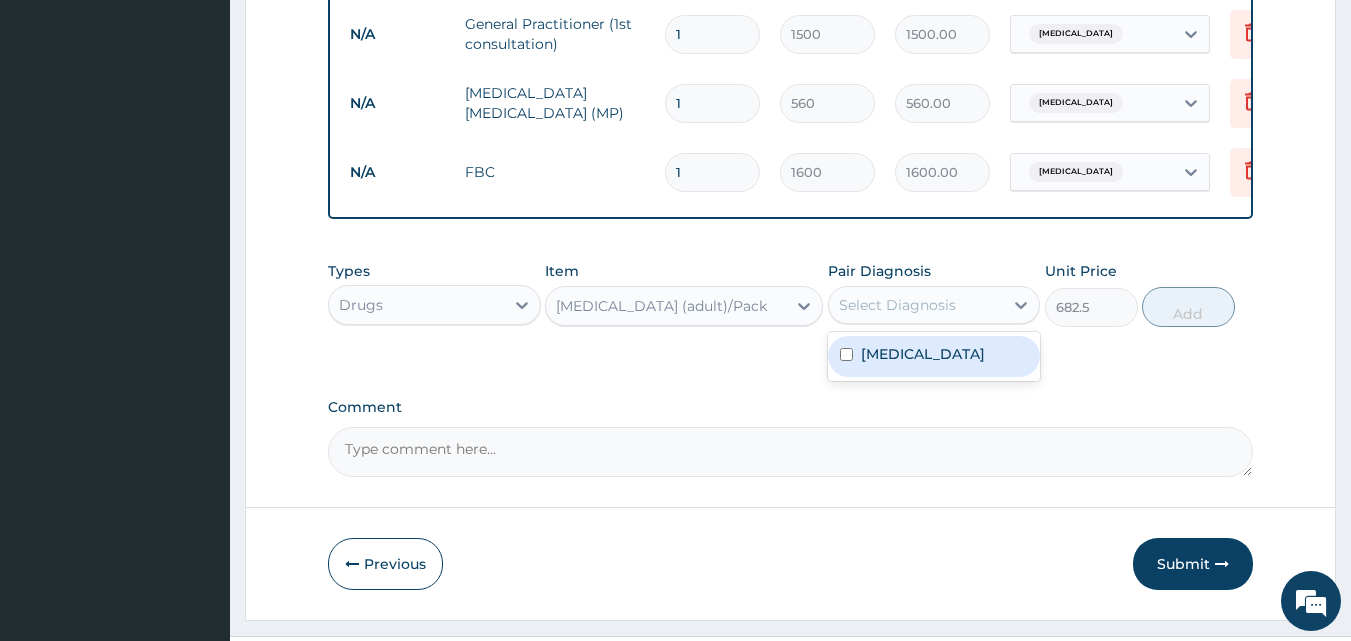 click on "Malaria" at bounding box center (934, 356) 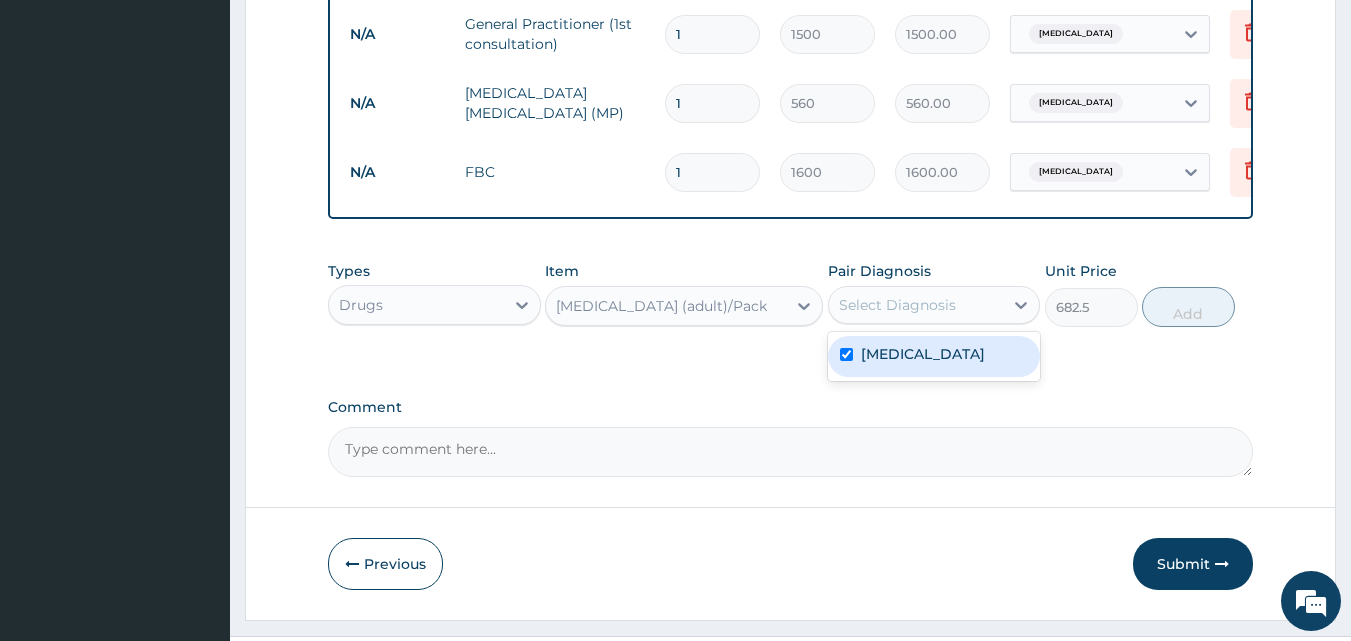checkbox on "true" 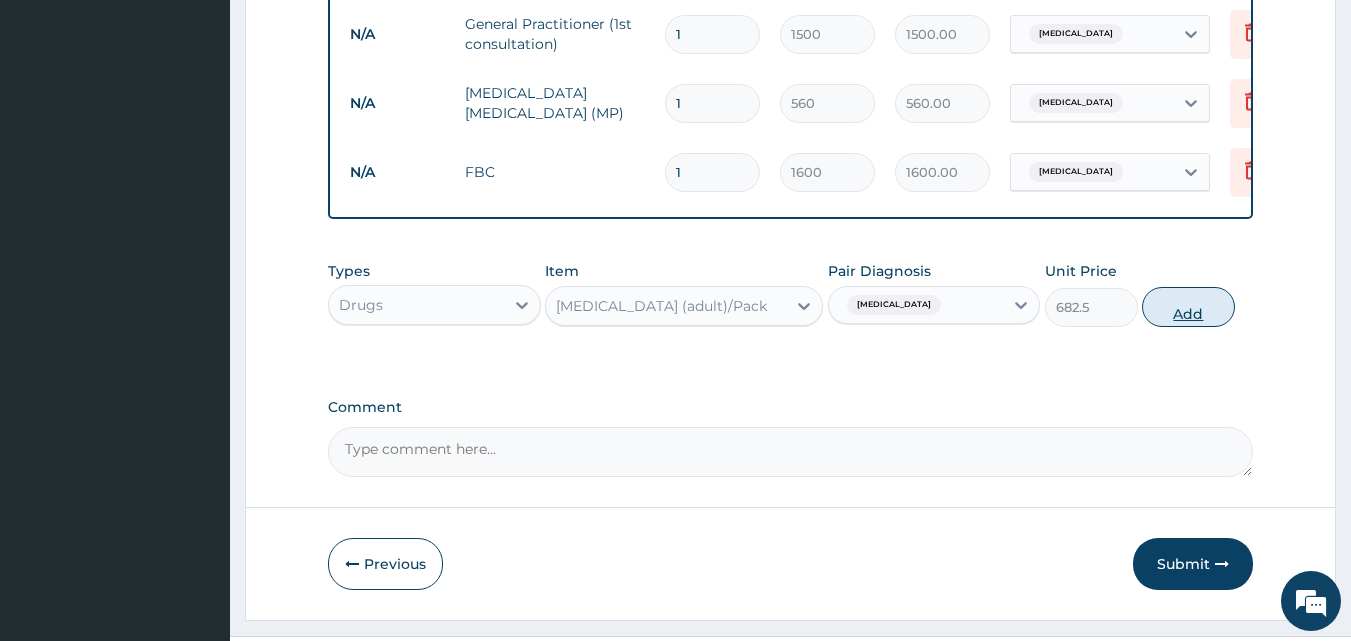 click on "Add" at bounding box center (1188, 307) 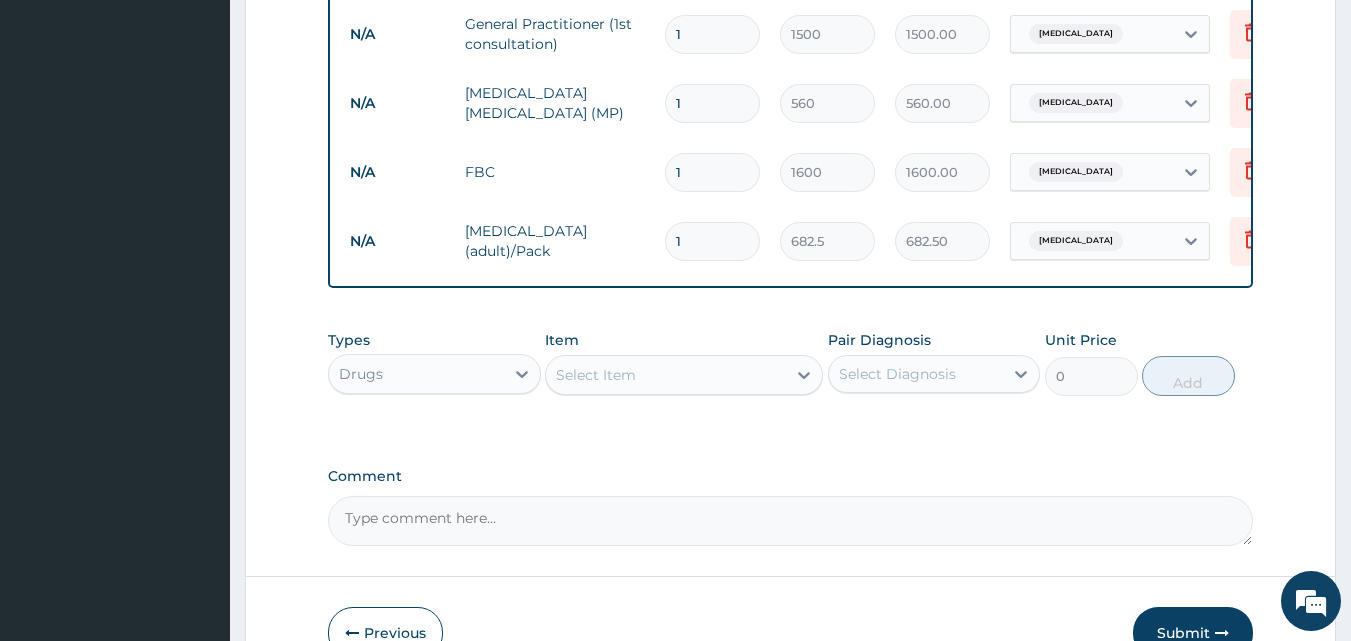 type 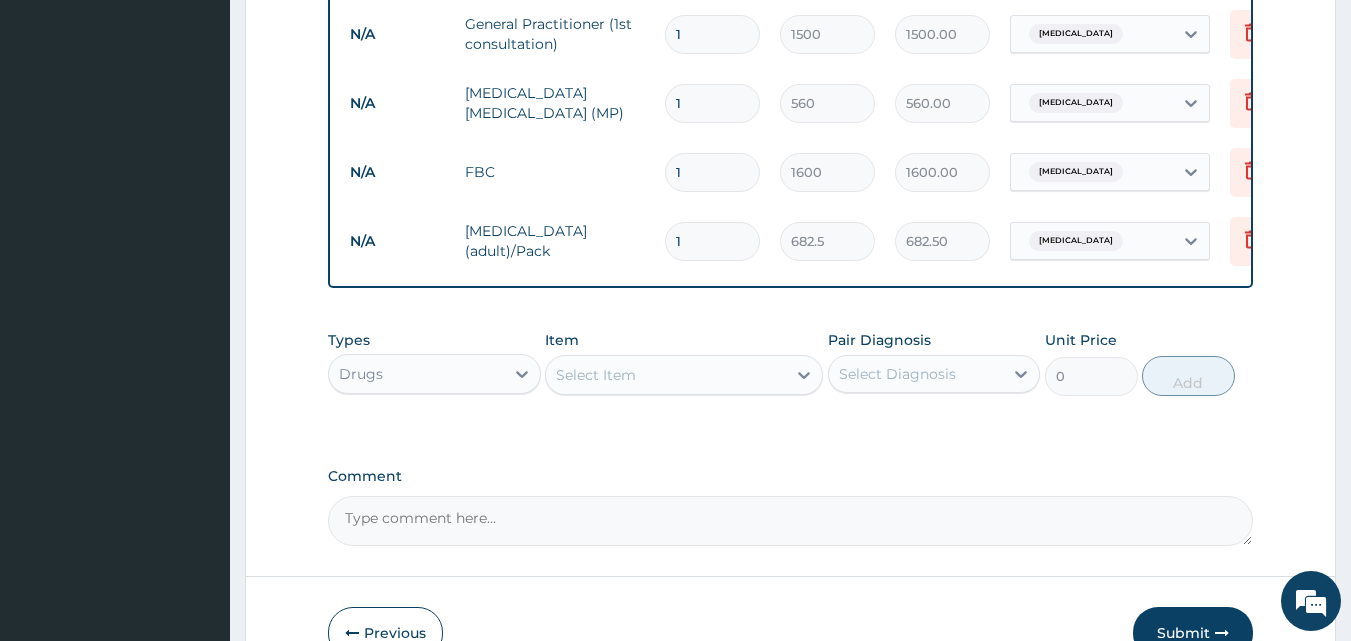 type on "0.00" 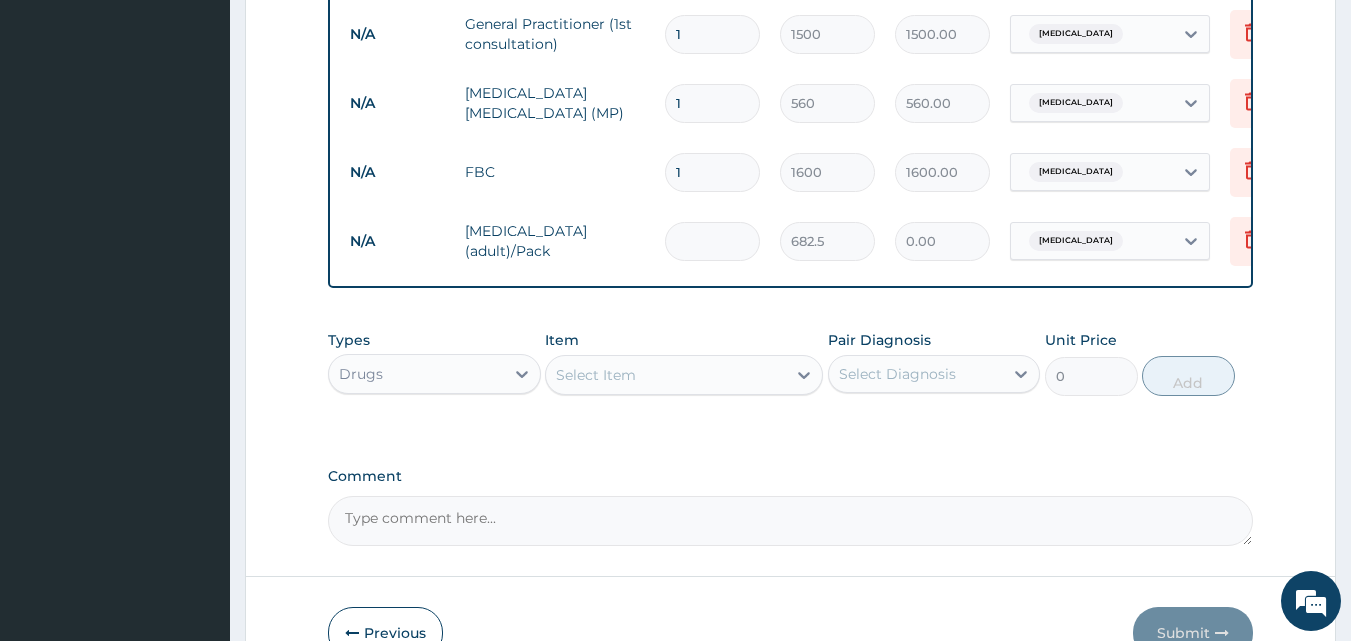 type on "6" 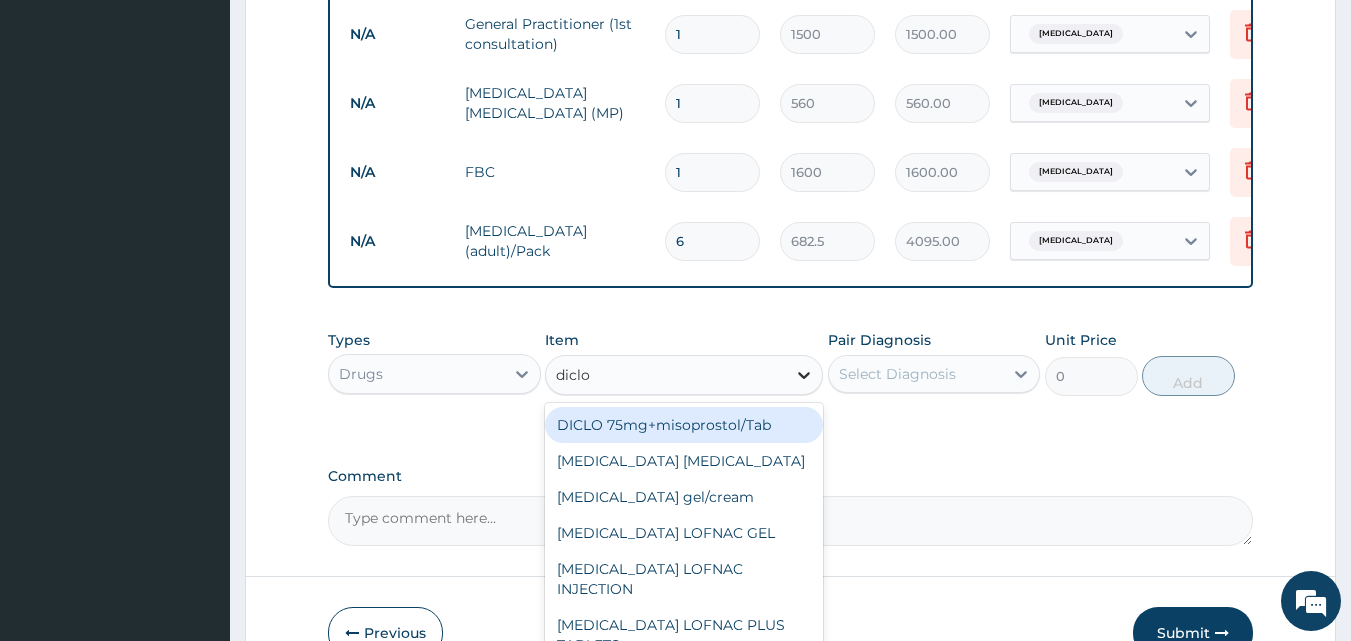 type on "diclof" 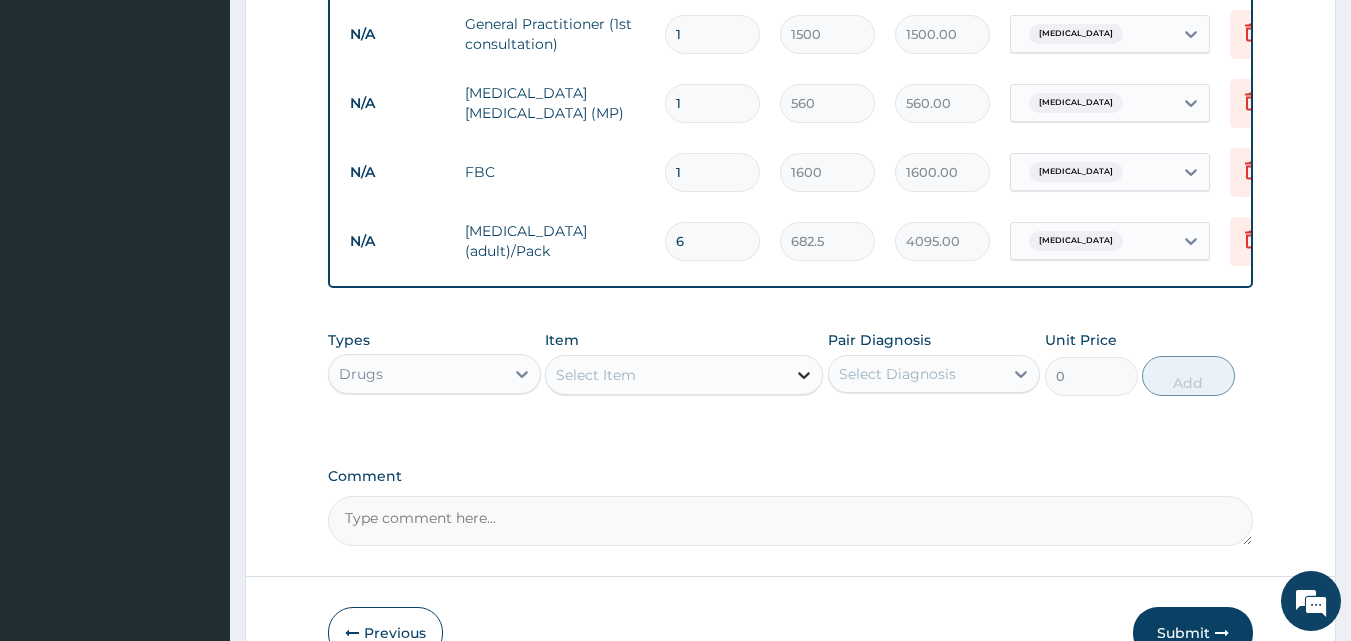 drag, startPoint x: 797, startPoint y: 402, endPoint x: 800, endPoint y: 391, distance: 11.401754 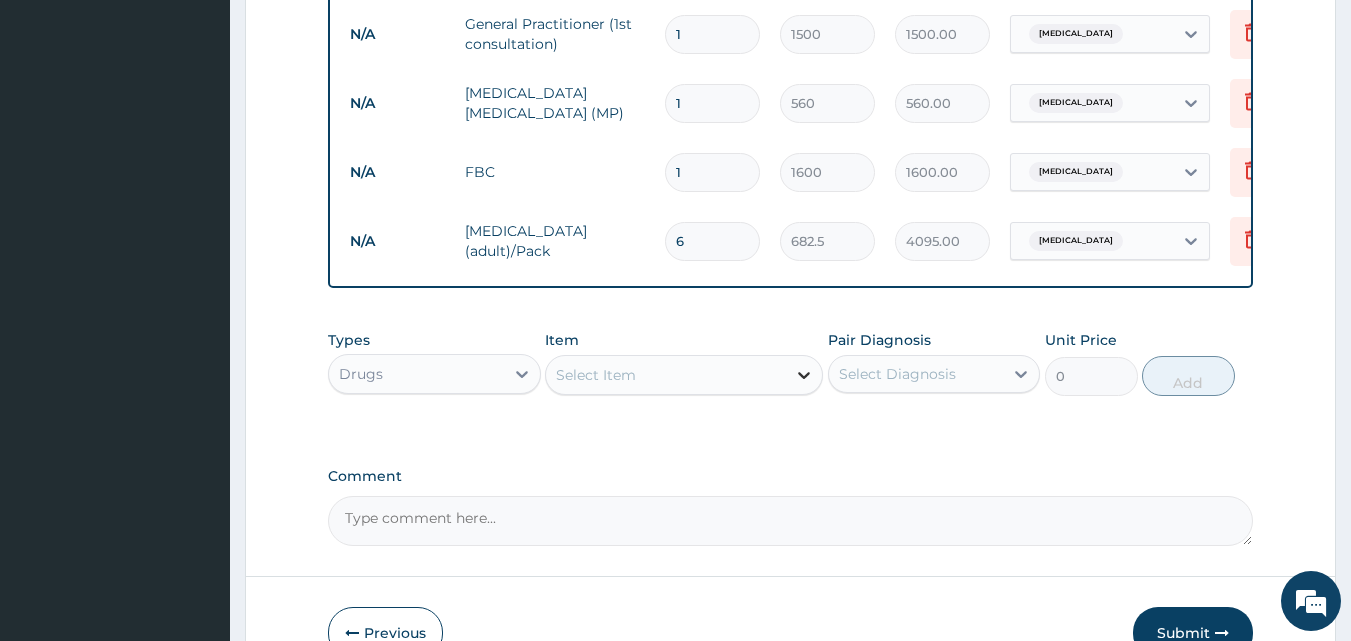 click at bounding box center [804, 375] 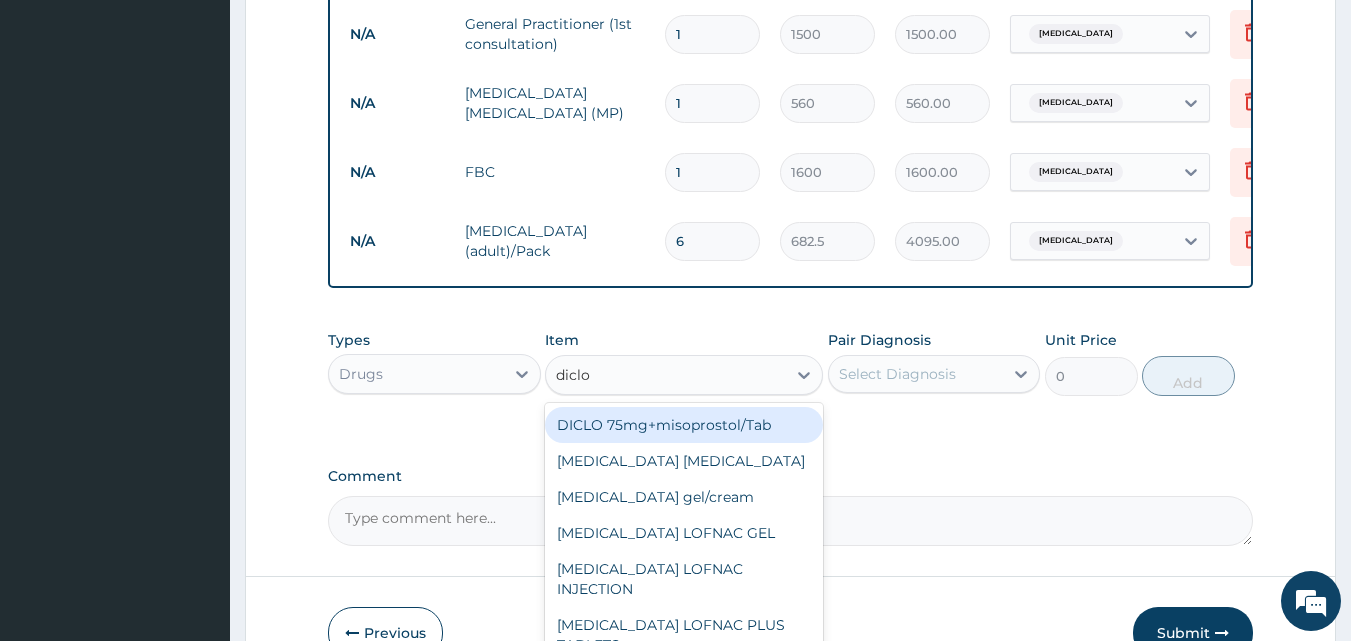 type on "diclo" 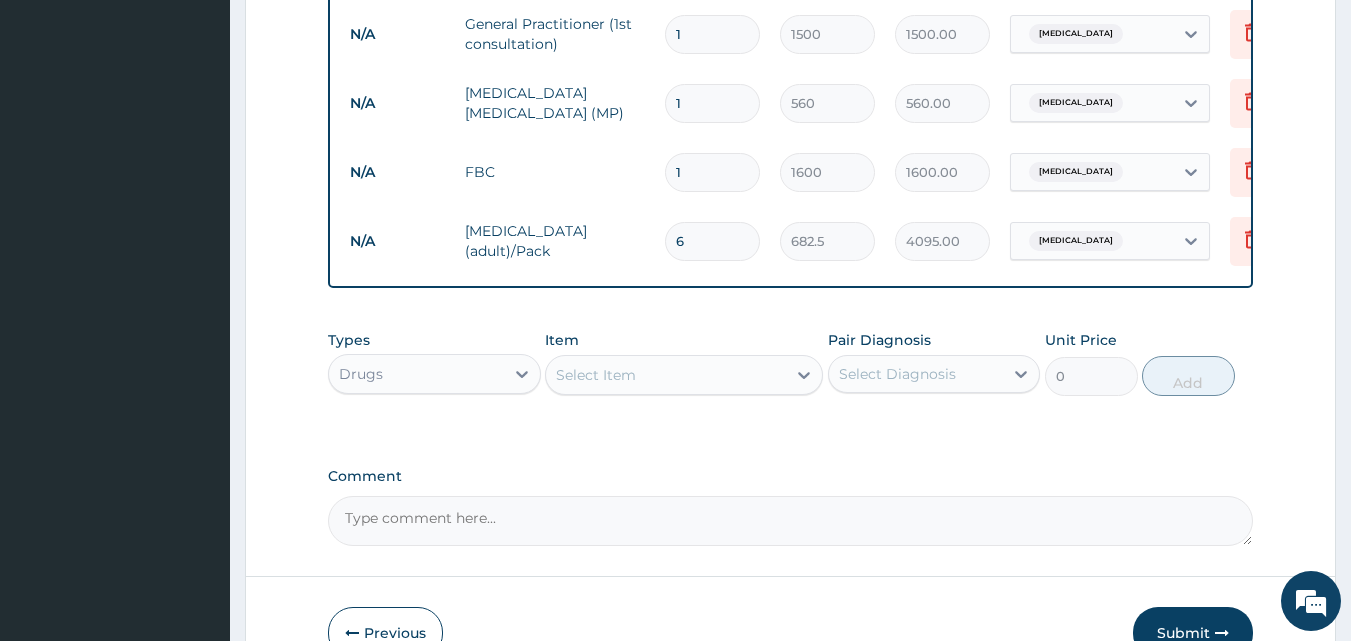 click on "Step  2  of 2 PA Code / Prescription Code Enter Code(Secondary Care Only) Encounter Date 11-07-2025 Important Notice Please enter PA codes before entering items that are not attached to a PA code   All diagnoses entered must be linked to a claim item. Diagnosis & Claim Items that are visible but inactive cannot be edited because they were imported from an already approved PA code. Diagnosis Malaria Confirmed NB: All diagnosis must be linked to a claim item Claim Items Type Name Quantity Unit Price Total Price Pair Diagnosis Actions N/A General (Card) 1 500 500.00 Malaria Delete N/A General Practitioner (1st consultation) 1 1500 1500.00 Malaria Delete N/A MALARIA PARASITE (MP) 1 560 560.00 Malaria Delete N/A FBC 1 1600 1600.00 Malaria Delete N/A Coartem (adult)/Pack 6 682.5 4095.00 Malaria Delete Types Drugs Item Select Item Pair Diagnosis Select Diagnosis Unit Price 0 Add Comment     Previous   Submit" at bounding box center [790, -36] 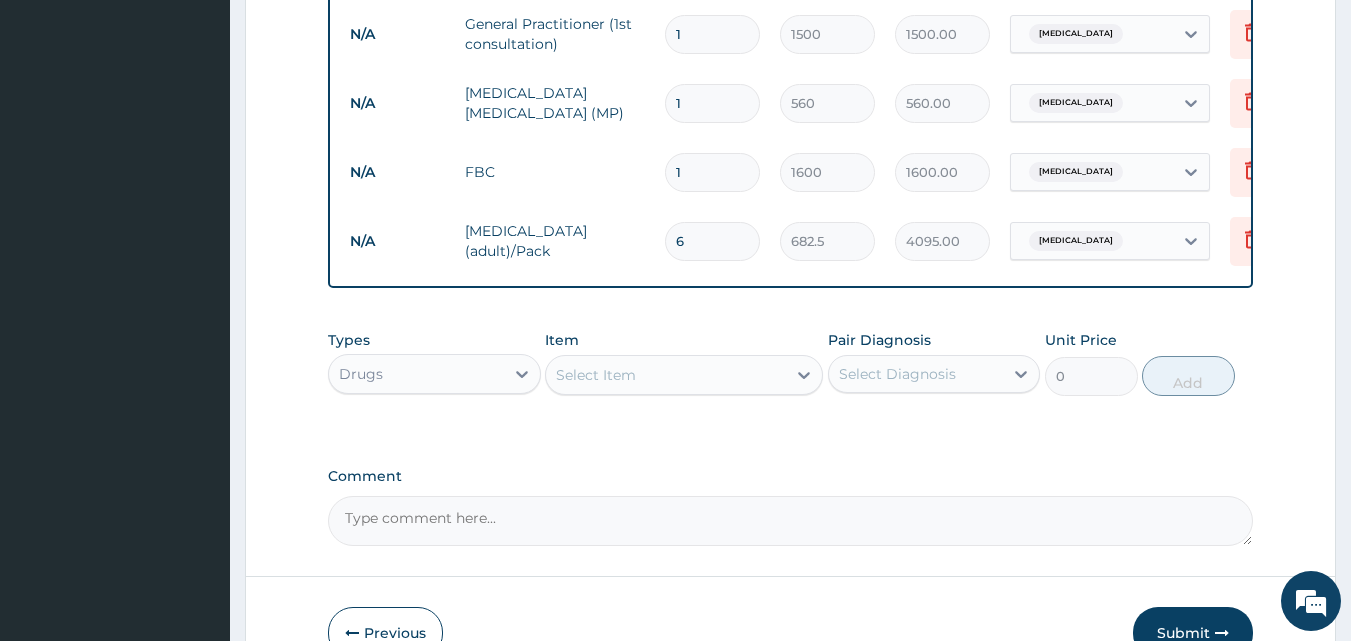 click on "Step  2  of 2 PA Code / Prescription Code Enter Code(Secondary Care Only) Encounter Date 11-07-2025 Important Notice Please enter PA codes before entering items that are not attached to a PA code   All diagnoses entered must be linked to a claim item. Diagnosis & Claim Items that are visible but inactive cannot be edited because they were imported from an already approved PA code. Diagnosis Malaria Confirmed NB: All diagnosis must be linked to a claim item Claim Items Type Name Quantity Unit Price Total Price Pair Diagnosis Actions N/A General (Card) 1 500 500.00 Malaria Delete N/A General Practitioner (1st consultation) 1 1500 1500.00 Malaria Delete N/A MALARIA PARASITE (MP) 1 560 560.00 Malaria Delete N/A FBC 1 1600 1600.00 Malaria Delete N/A Coartem (adult)/Pack 6 682.5 4095.00 Malaria Delete Types Drugs Item Select Item Pair Diagnosis Select Diagnosis Unit Price 0 Add Comment     Previous   Submit" at bounding box center [790, -36] 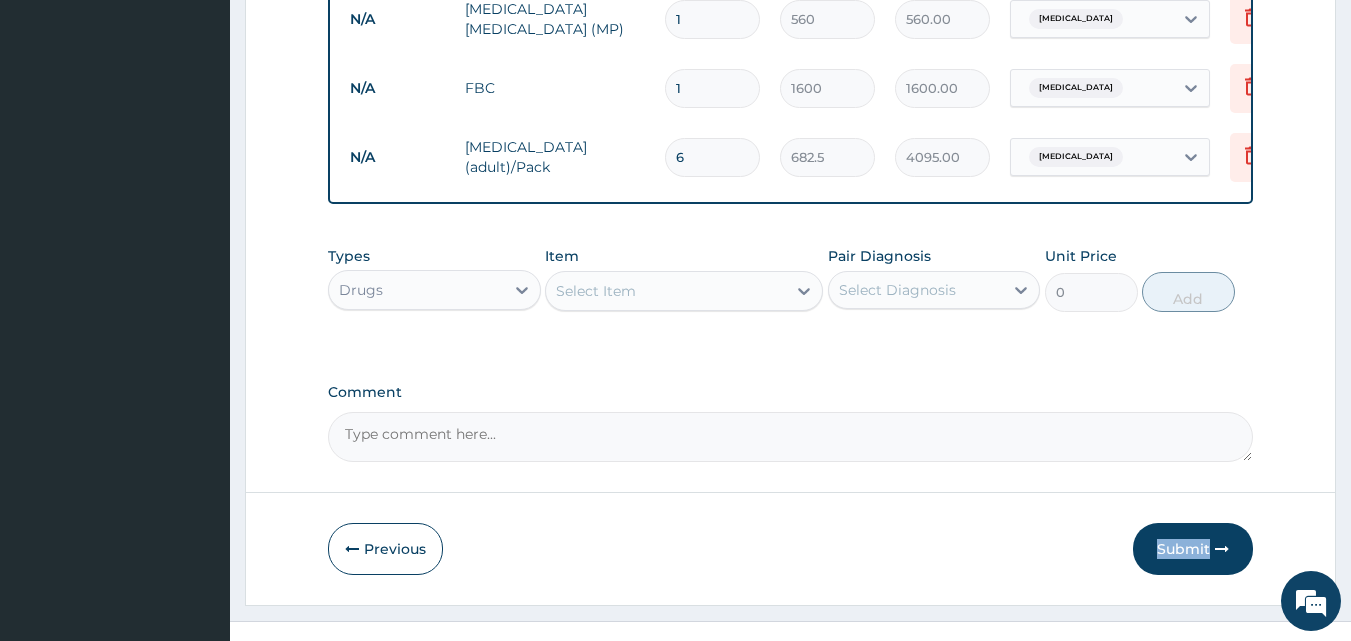click on "Step  2  of 2 PA Code / Prescription Code Enter Code(Secondary Care Only) Encounter Date 11-07-2025 Important Notice Please enter PA codes before entering items that are not attached to a PA code   All diagnoses entered must be linked to a claim item. Diagnosis & Claim Items that are visible but inactive cannot be edited because they were imported from an already approved PA code. Diagnosis Malaria Confirmed NB: All diagnosis must be linked to a claim item Claim Items Type Name Quantity Unit Price Total Price Pair Diagnosis Actions N/A General (Card) 1 500 500.00 Malaria Delete N/A General Practitioner (1st consultation) 1 1500 1500.00 Malaria Delete N/A MALARIA PARASITE (MP) 1 560 560.00 Malaria Delete N/A FBC 1 1600 1600.00 Malaria Delete N/A Coartem (adult)/Pack 6 682.5 4095.00 Malaria Delete Types Drugs Item Select Item Pair Diagnosis Select Diagnosis Unit Price 0 Add Comment     Previous   Submit" at bounding box center (790, -120) 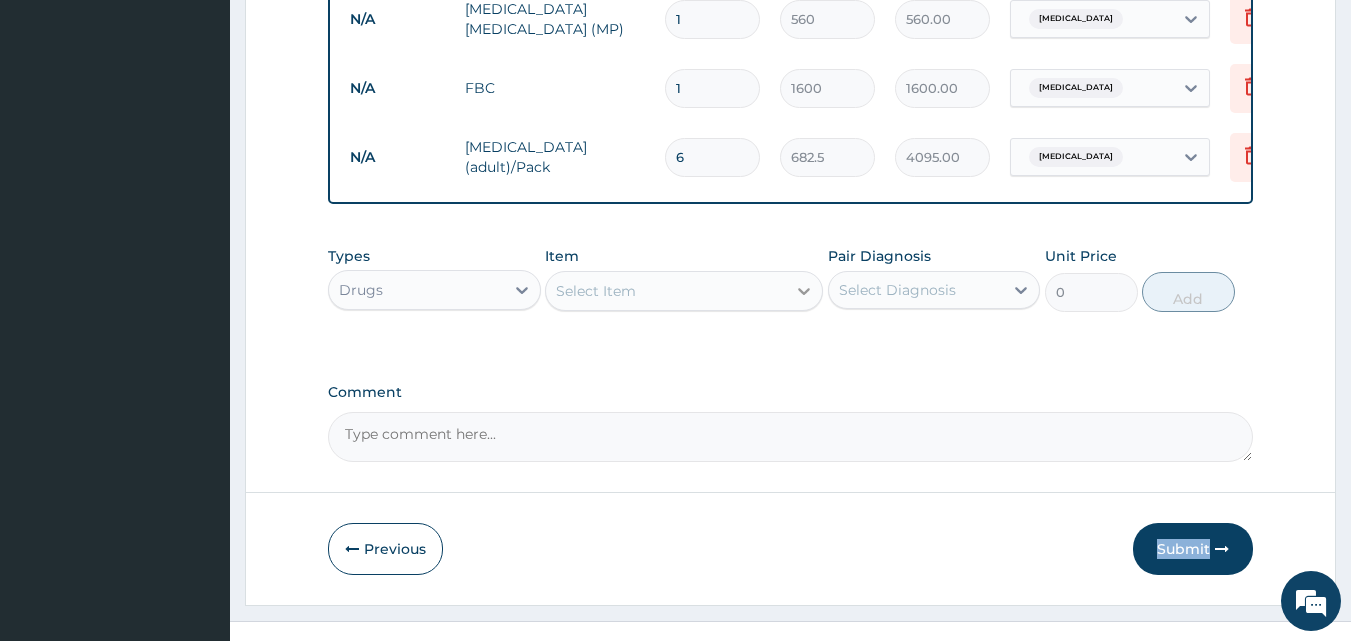 click 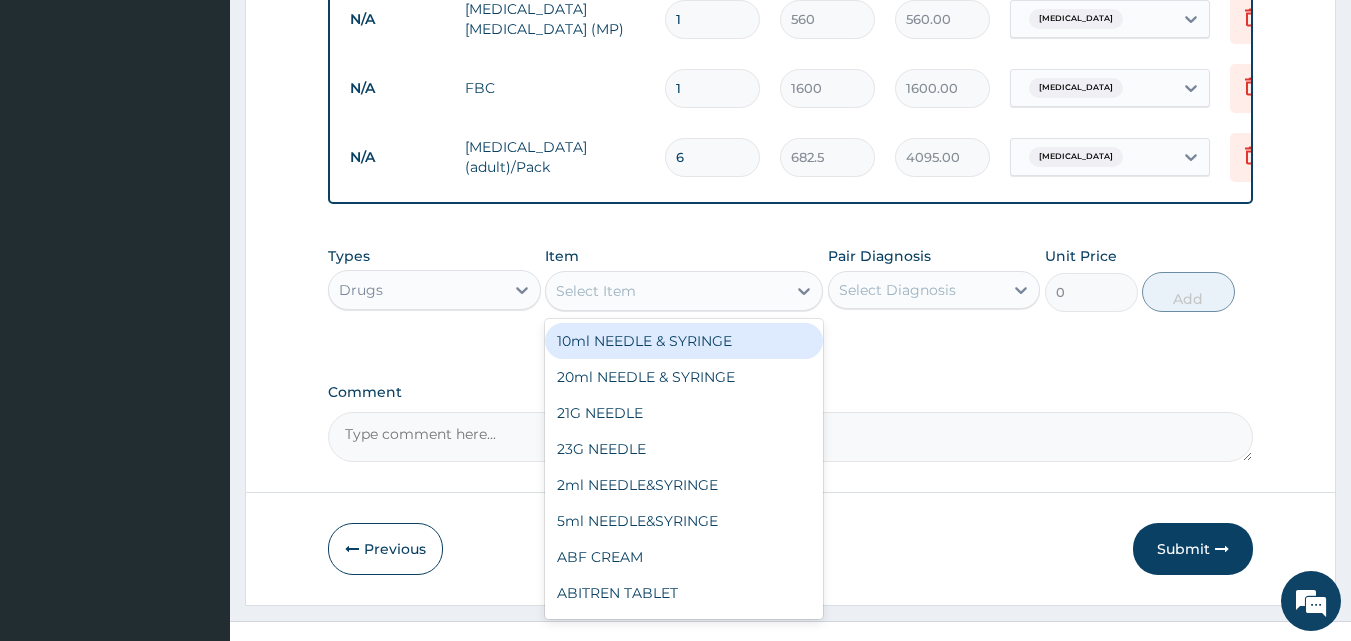 click on "Select Item" at bounding box center [666, 291] 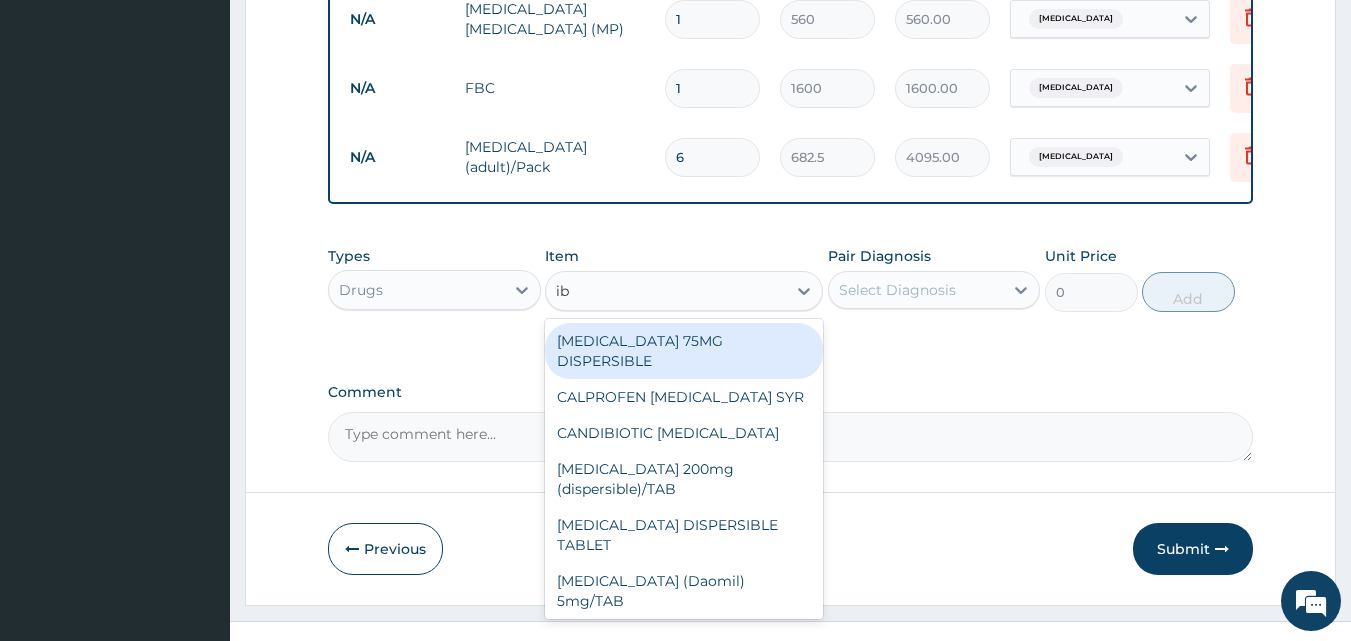 type on "ibu" 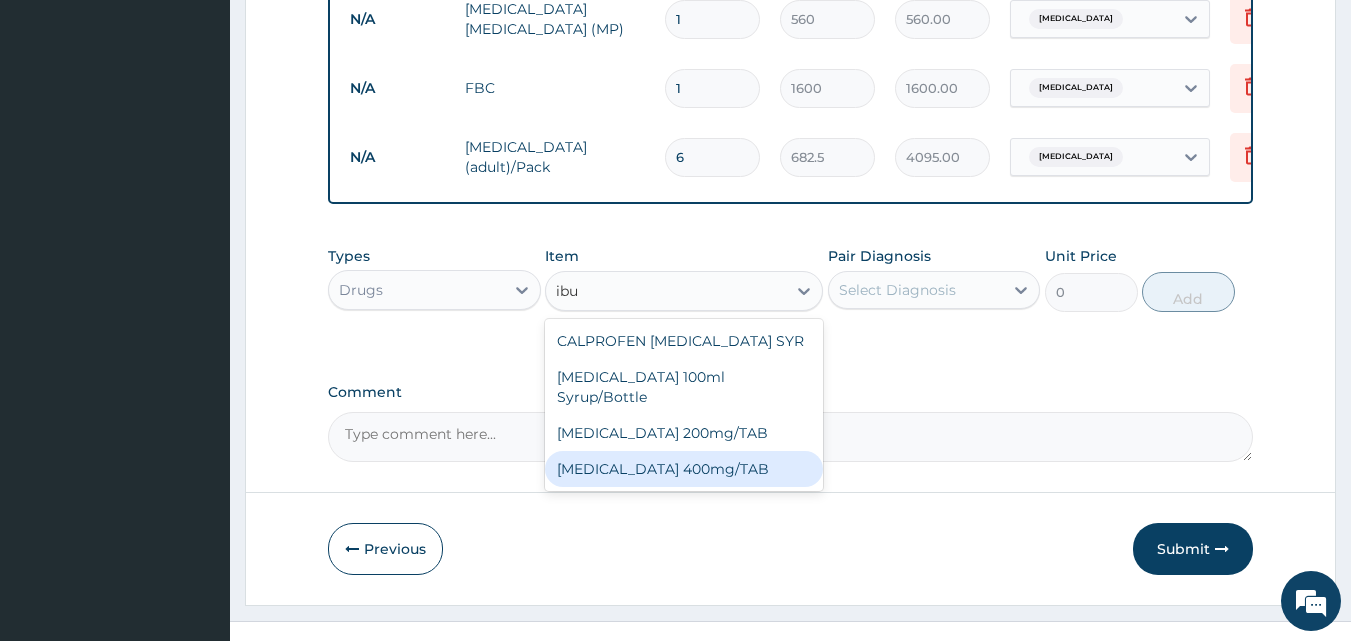 click on "IBUPROFEN 400mg/TAB" at bounding box center [684, 469] 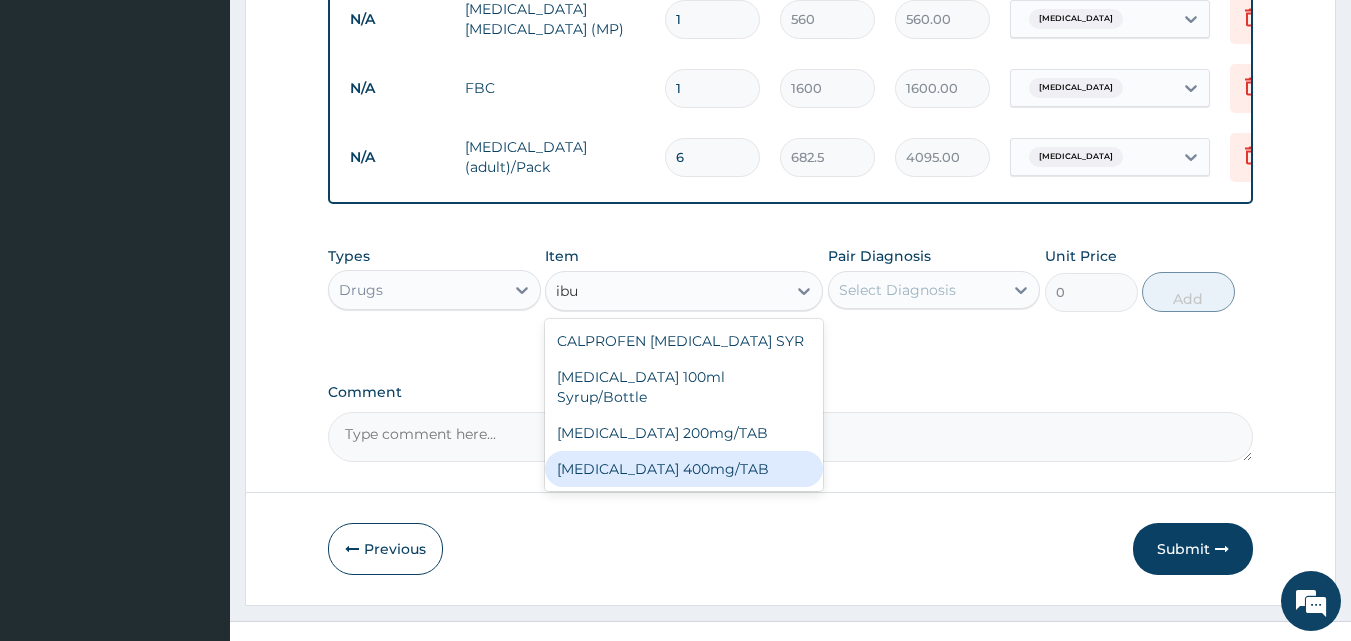 type 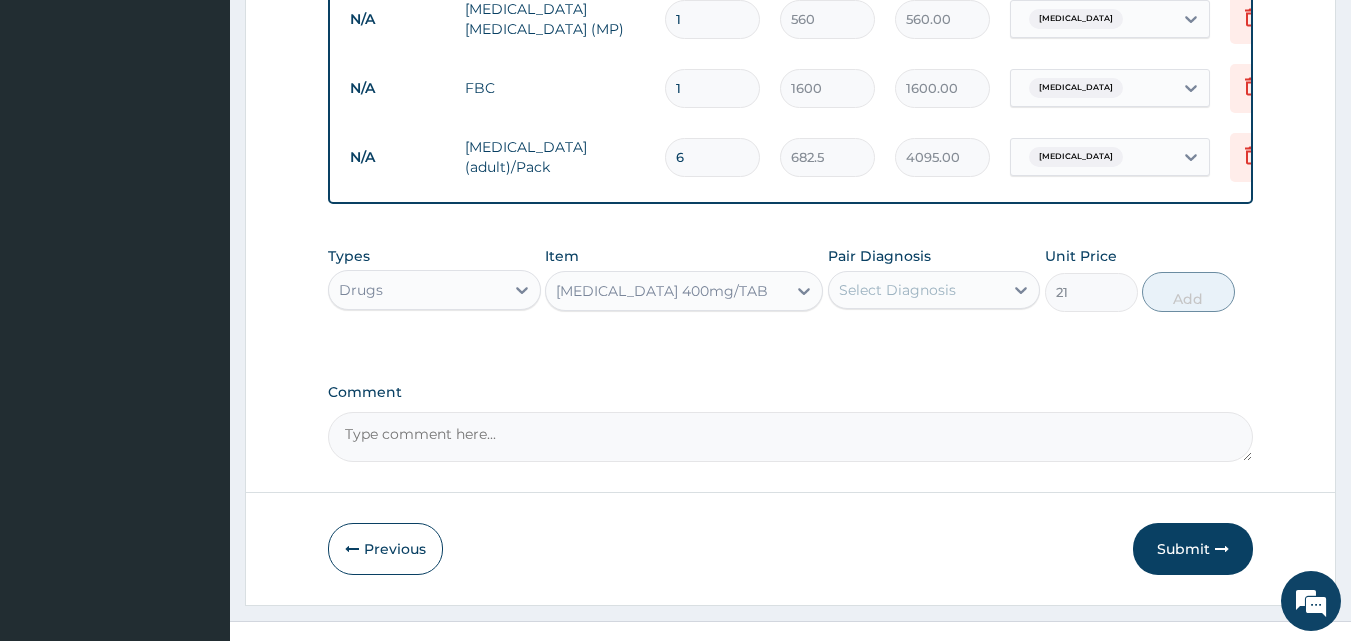 click on "Select Diagnosis" at bounding box center [934, 290] 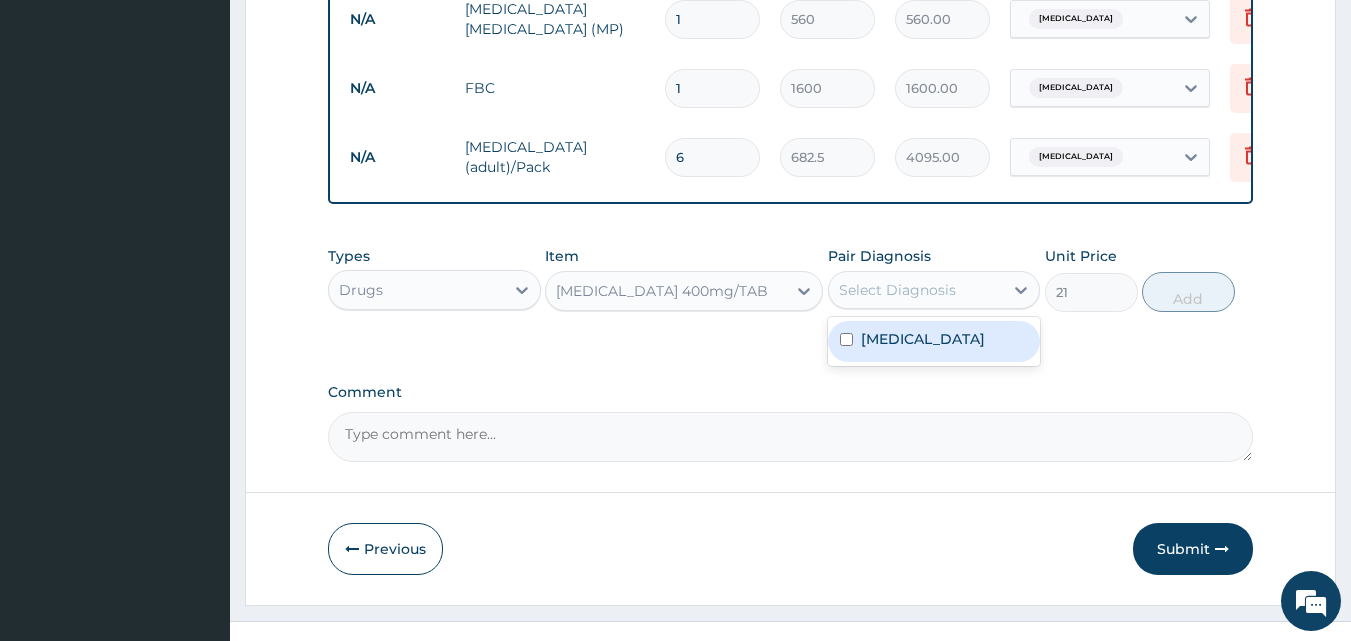 click on "Malaria" at bounding box center [934, 341] 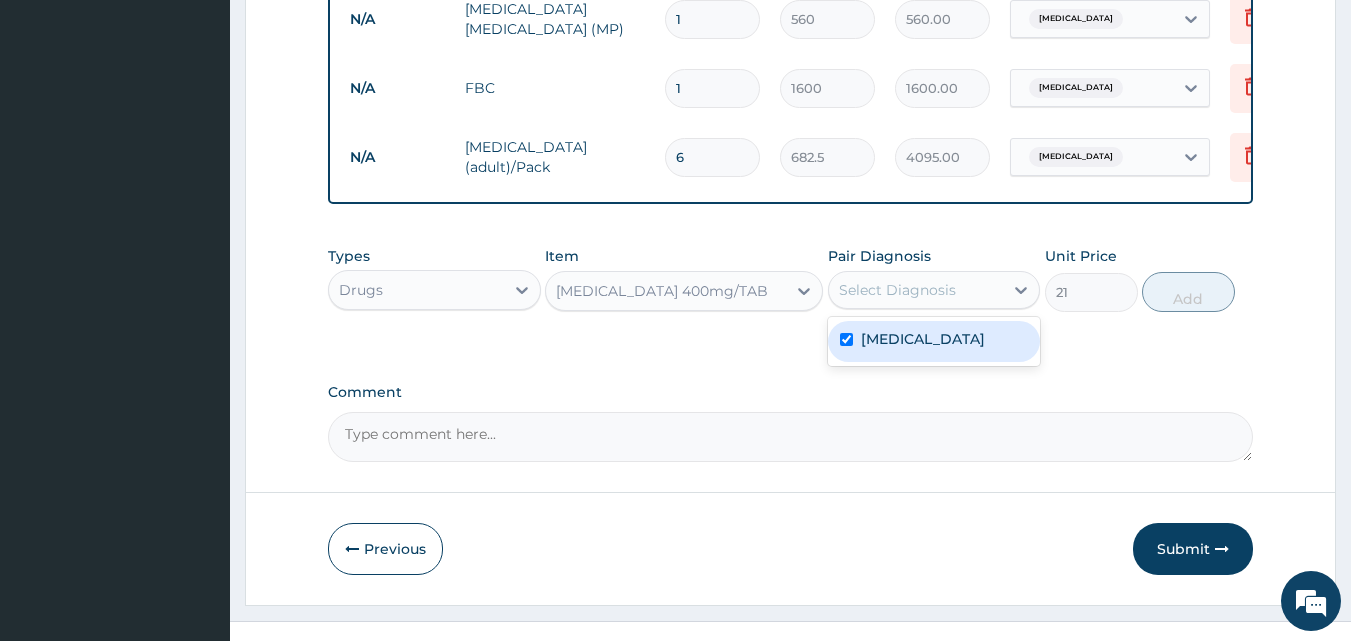 checkbox on "true" 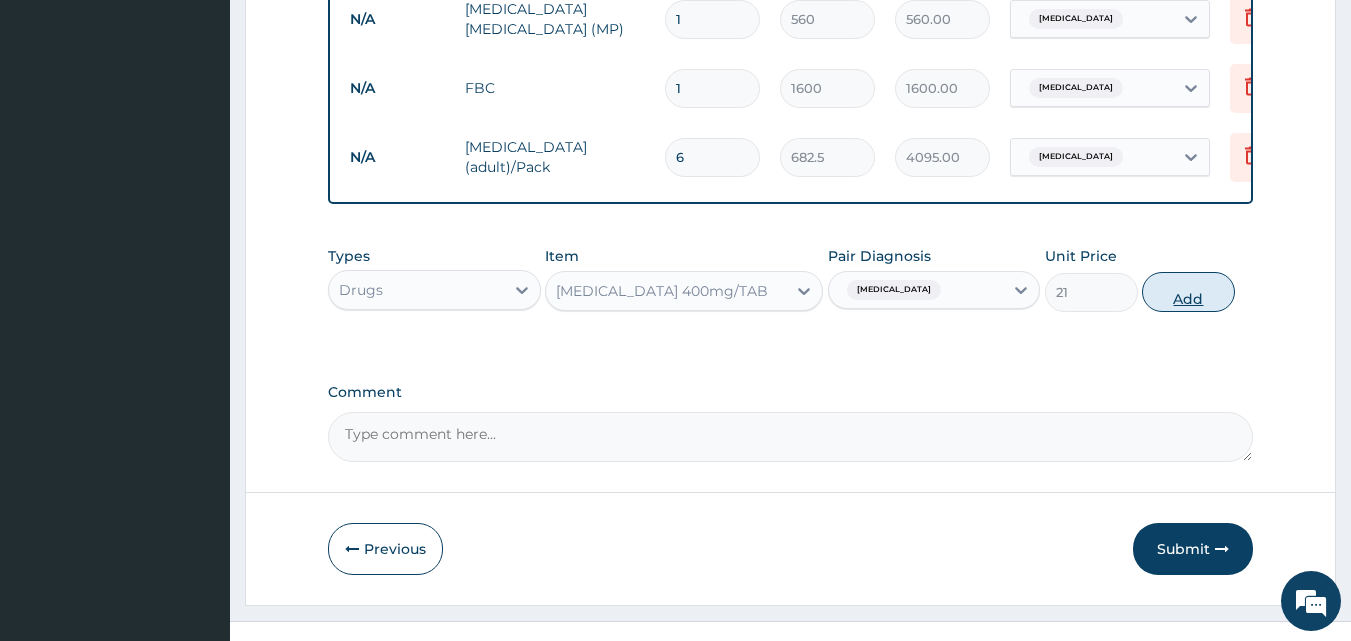 click on "Add" at bounding box center (1188, 292) 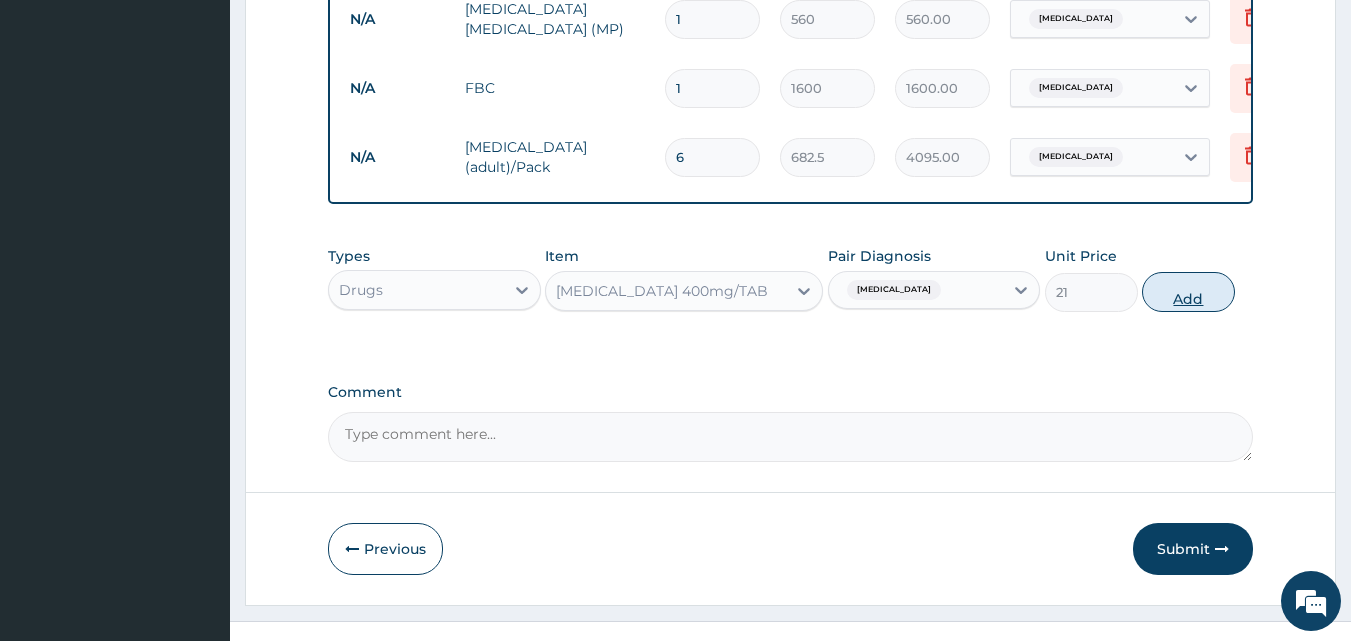 type on "0" 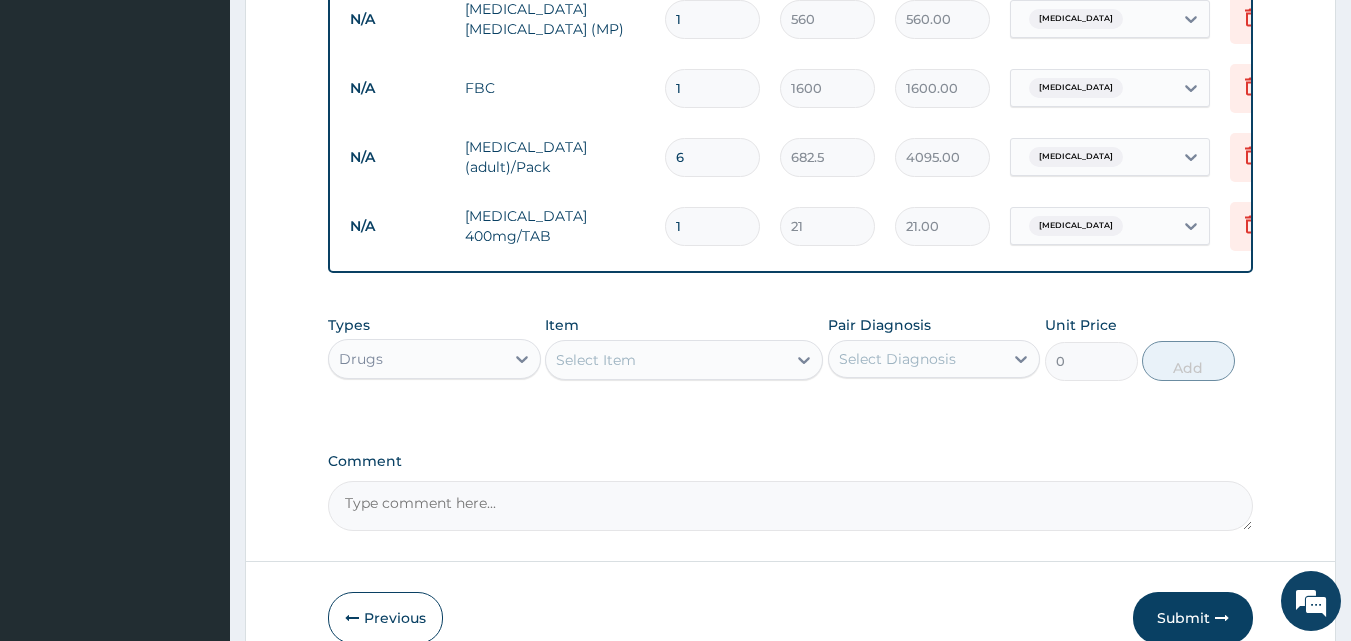 type 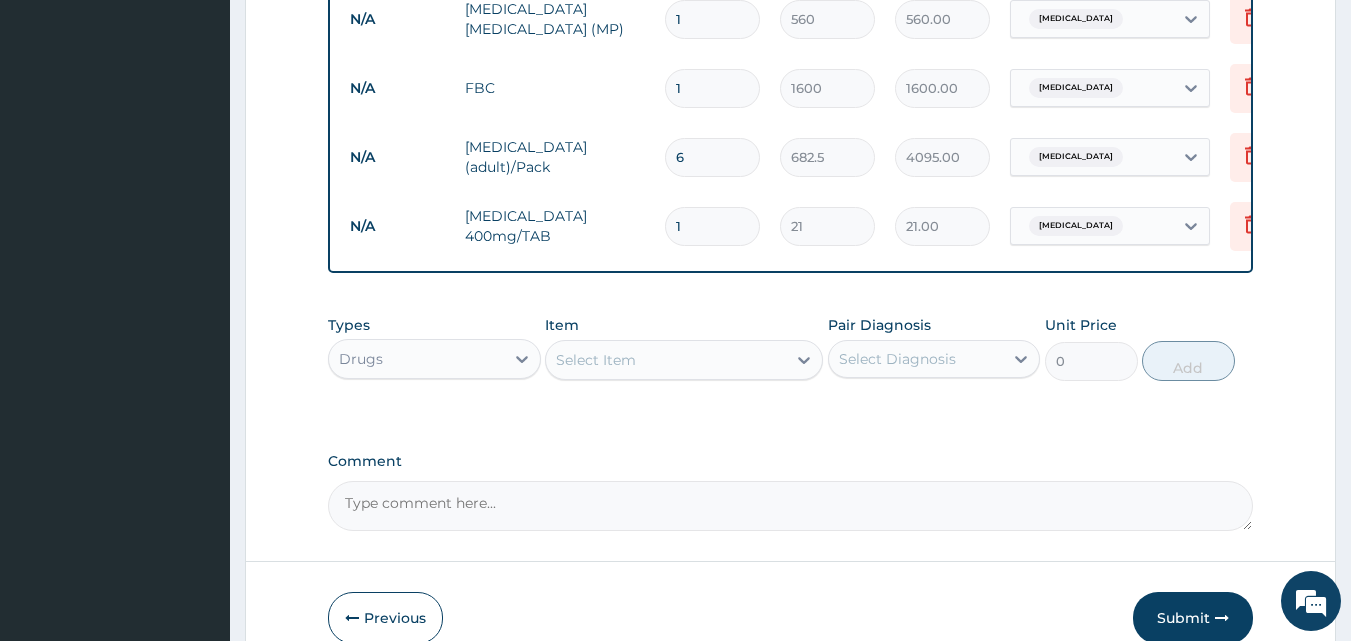 type on "0.00" 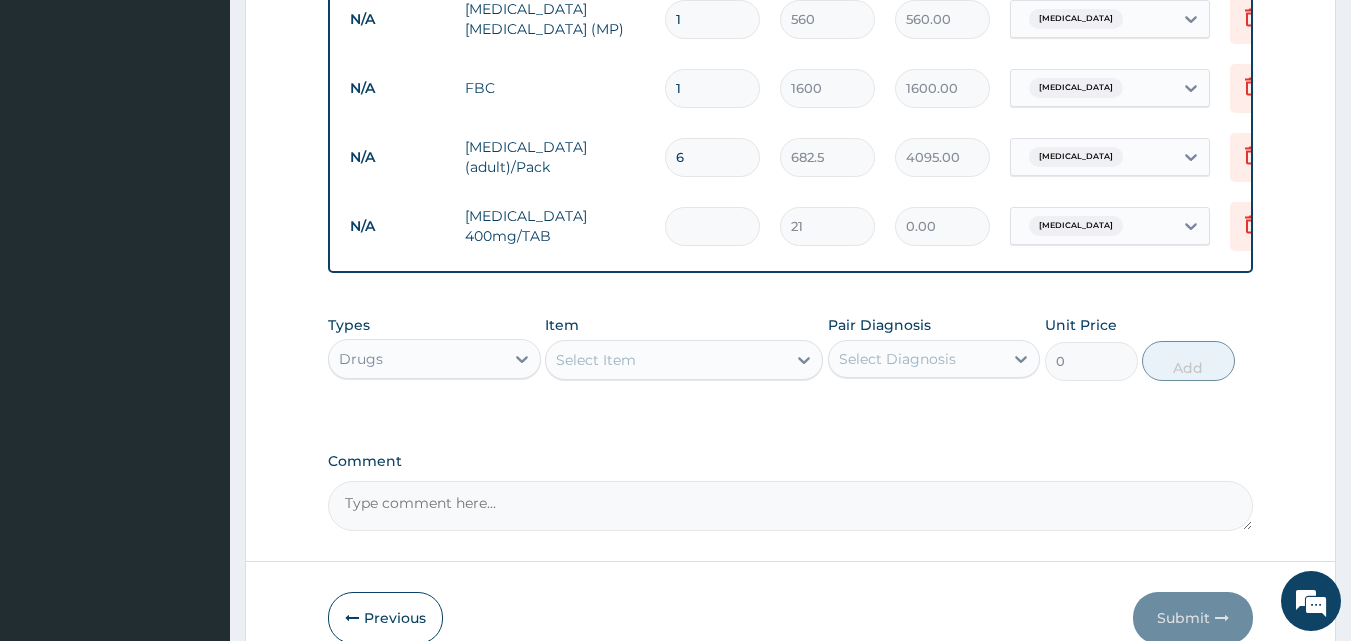 type on "1" 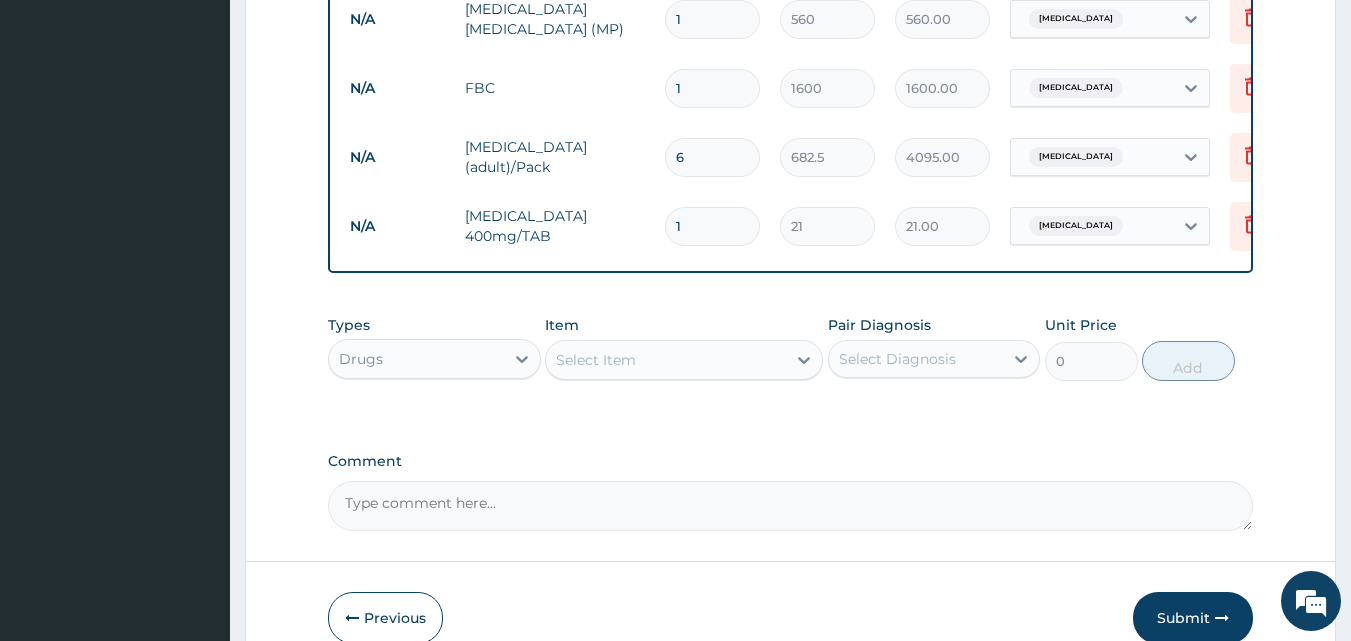 type on "10" 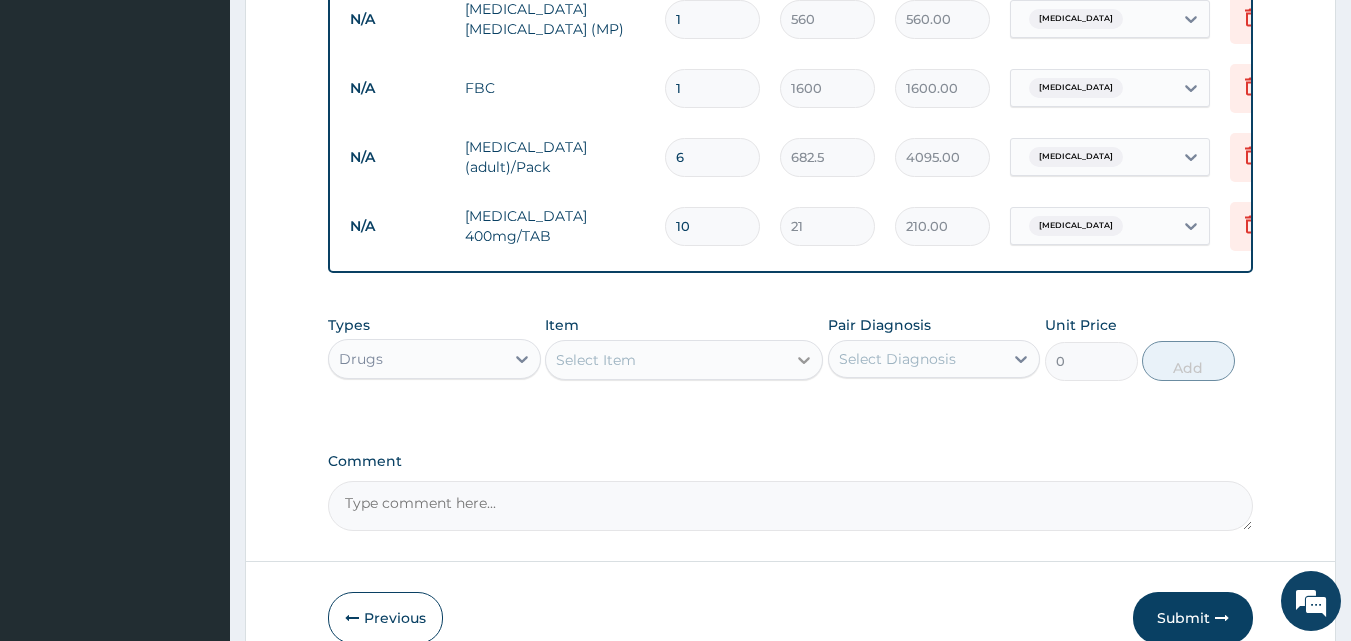 type on "10" 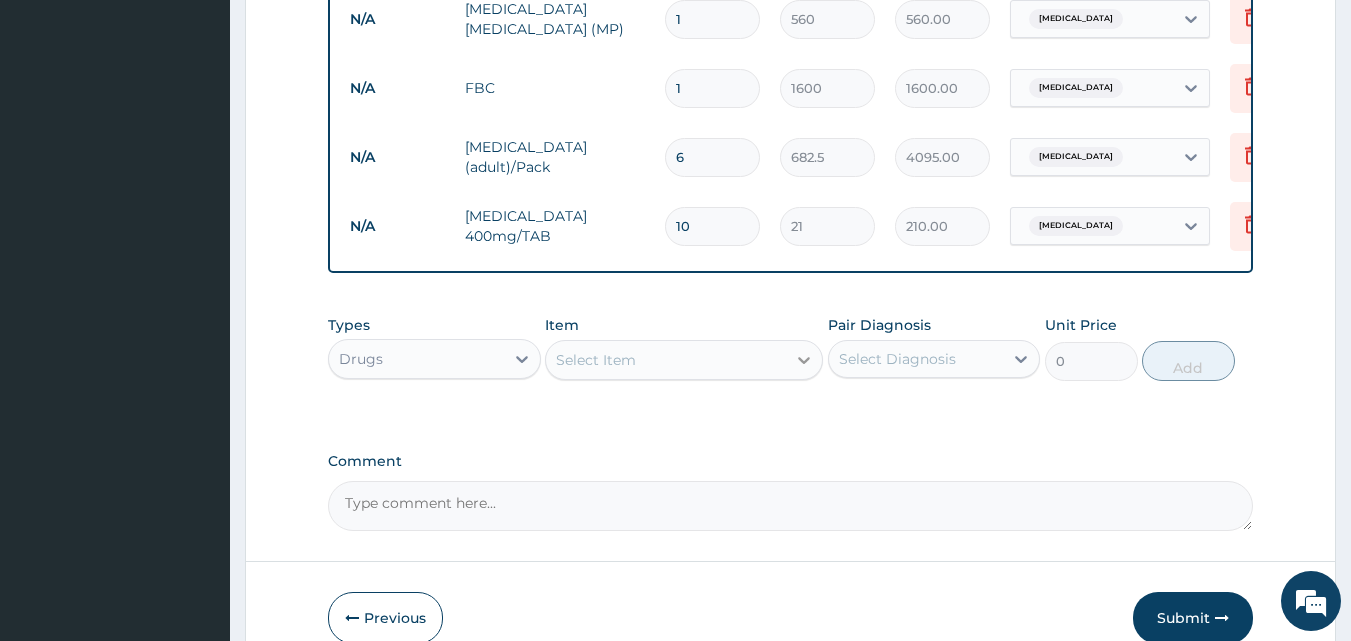 click at bounding box center [804, 360] 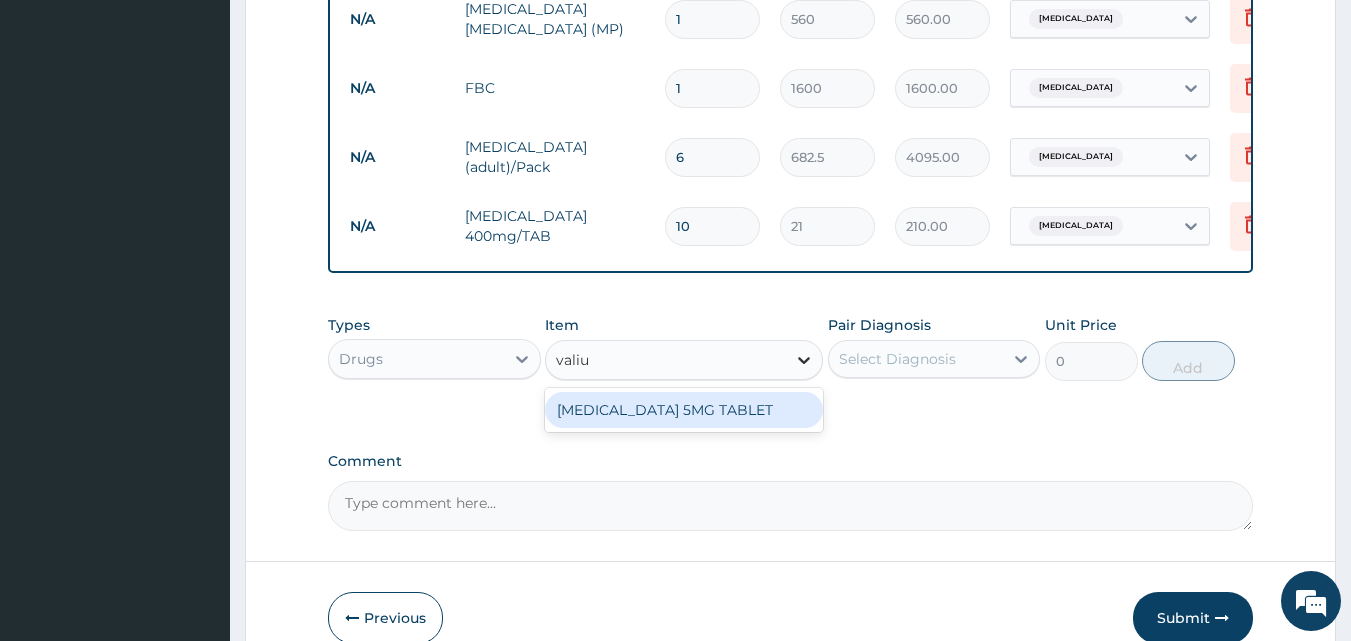 type on "valium" 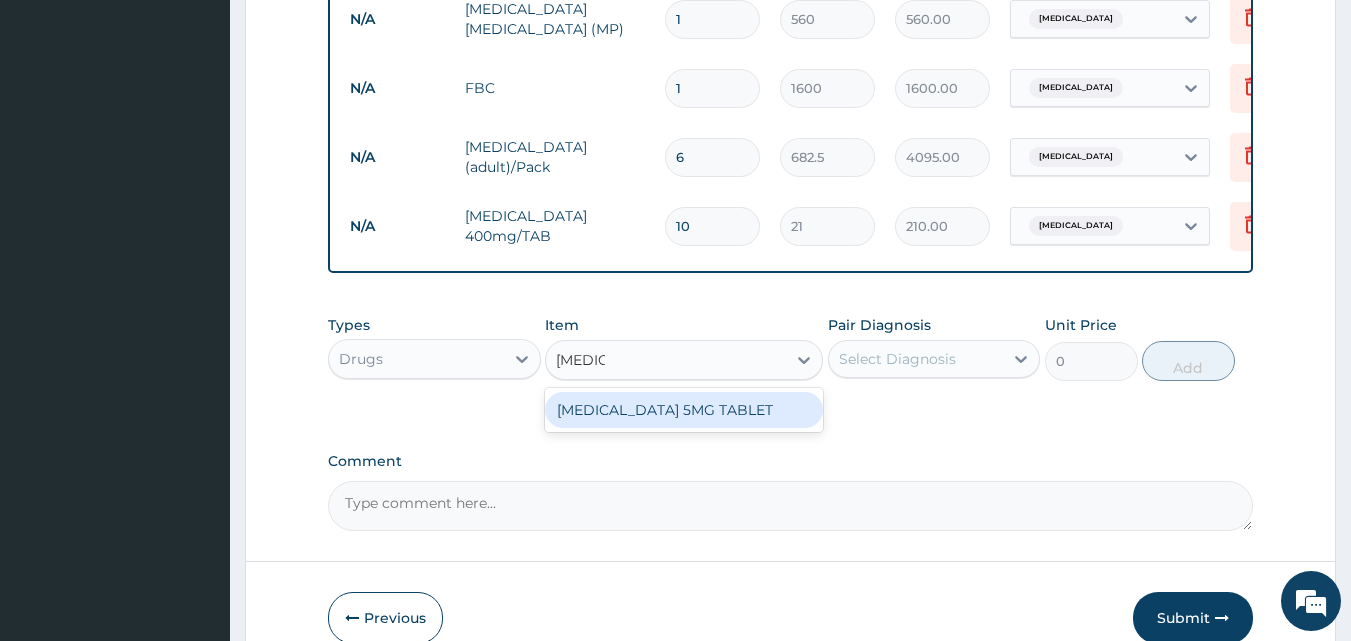 click on "VALIUM 5MG TABLET" at bounding box center (684, 410) 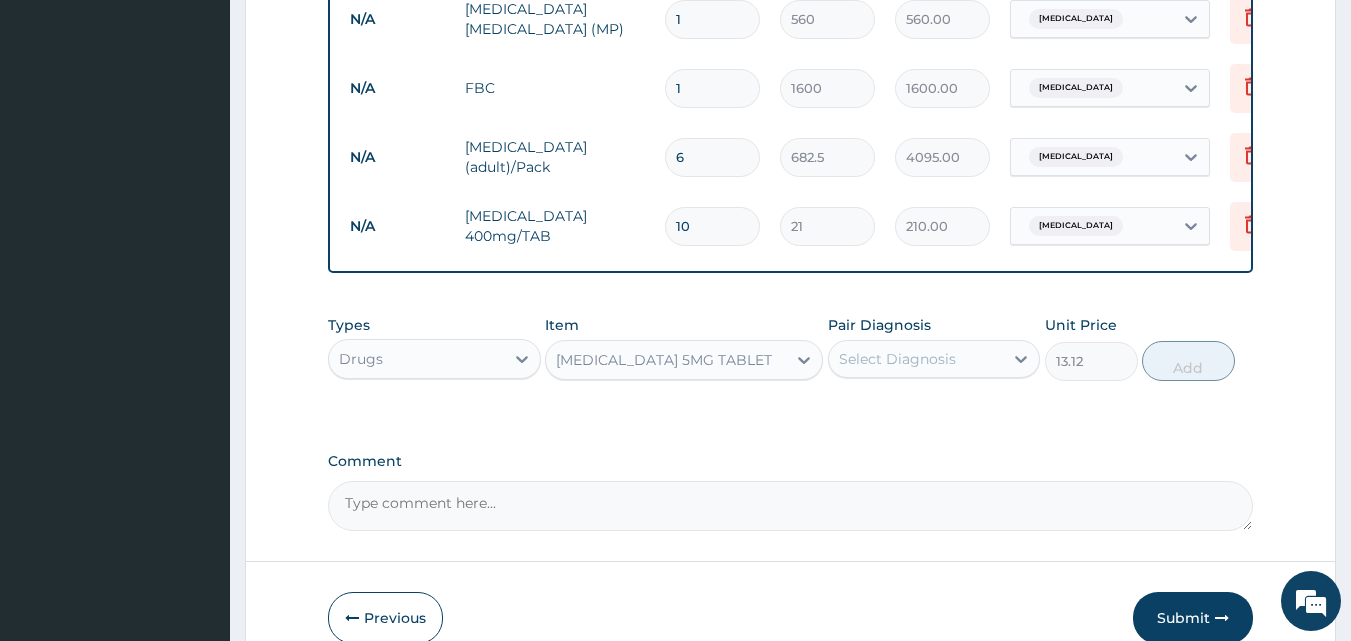 click on "Select Diagnosis" at bounding box center (897, 359) 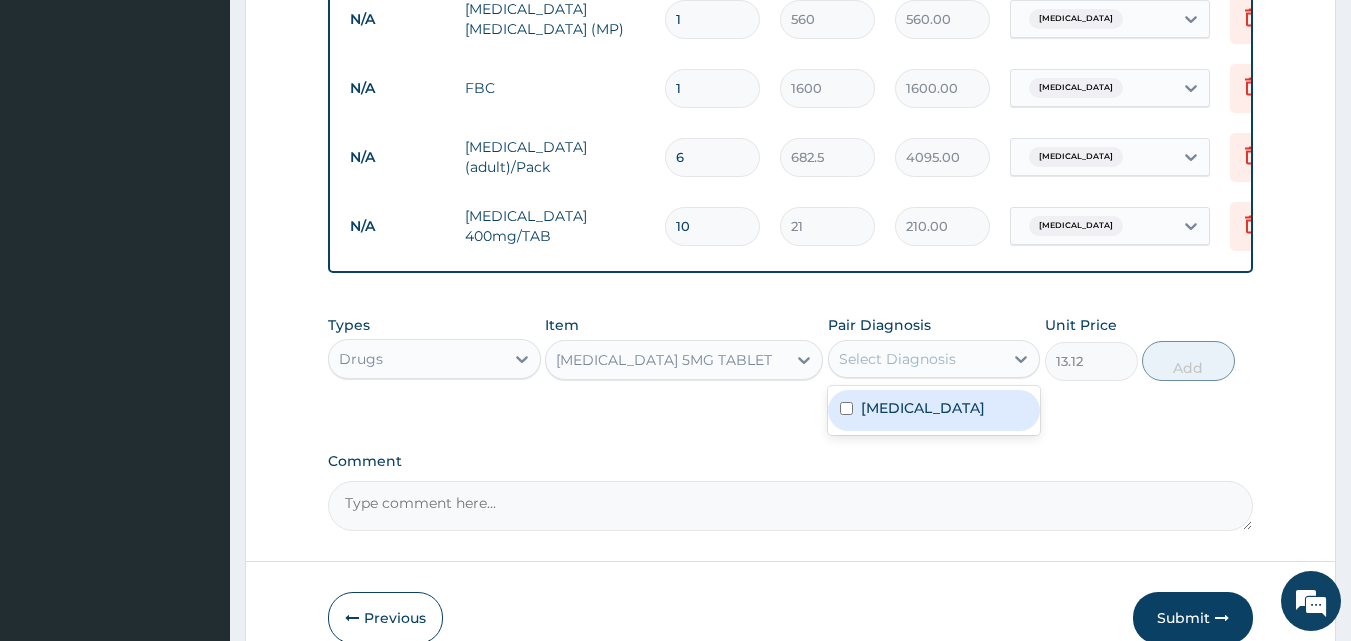 click on "Malaria" at bounding box center [923, 408] 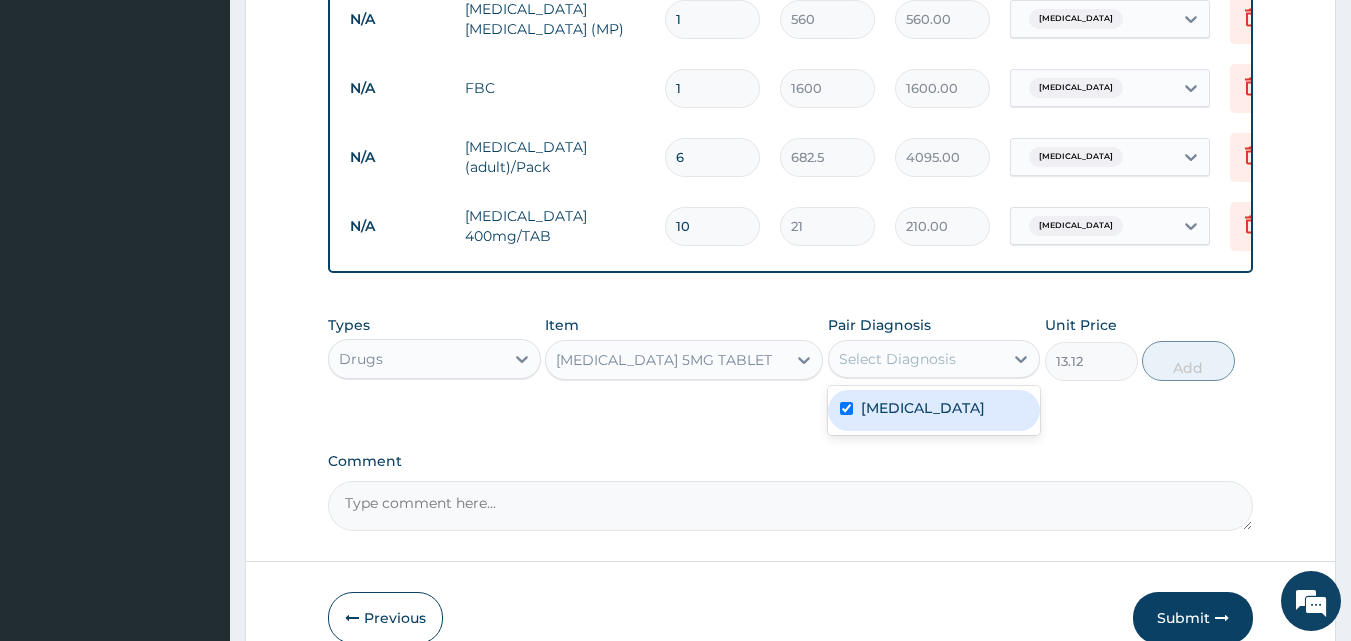 checkbox on "true" 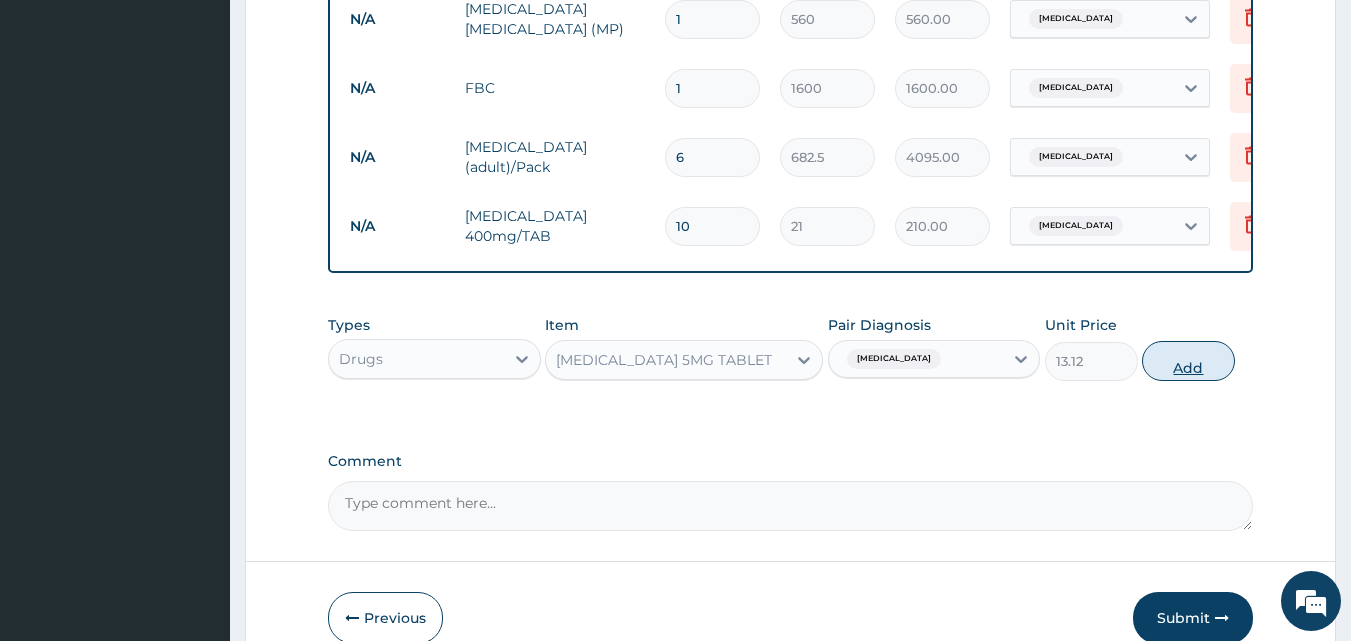 click on "Add" at bounding box center [1188, 361] 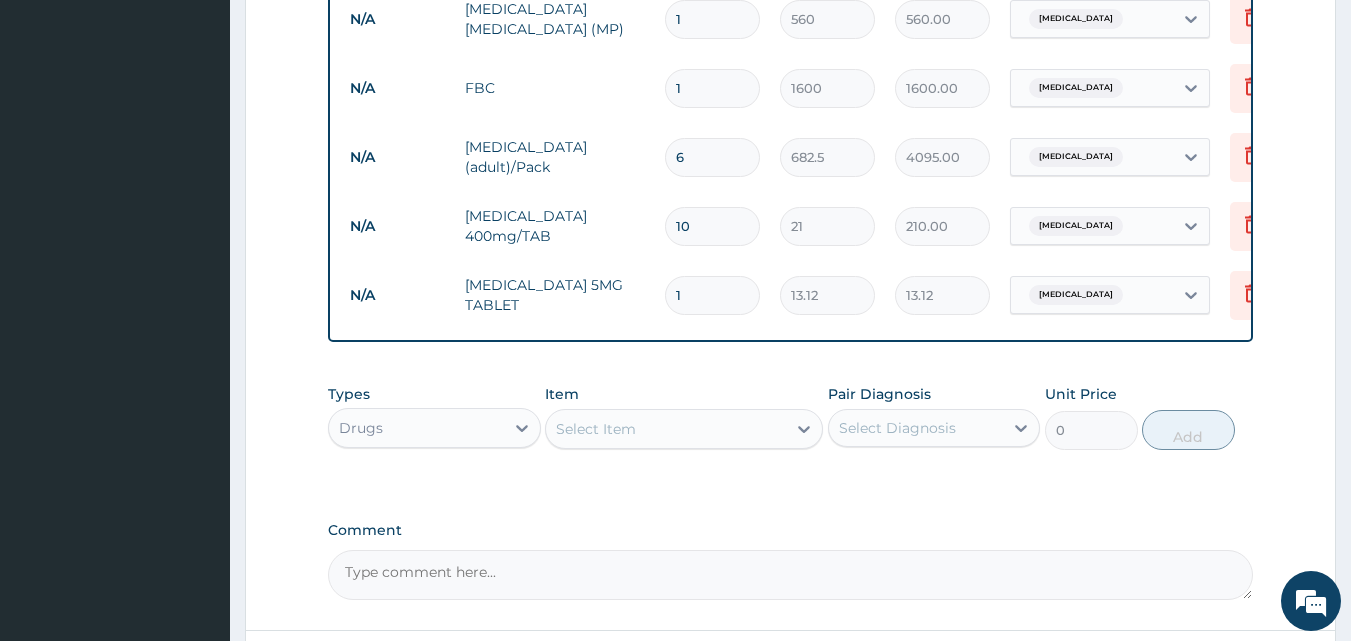 click on "1" at bounding box center (712, 295) 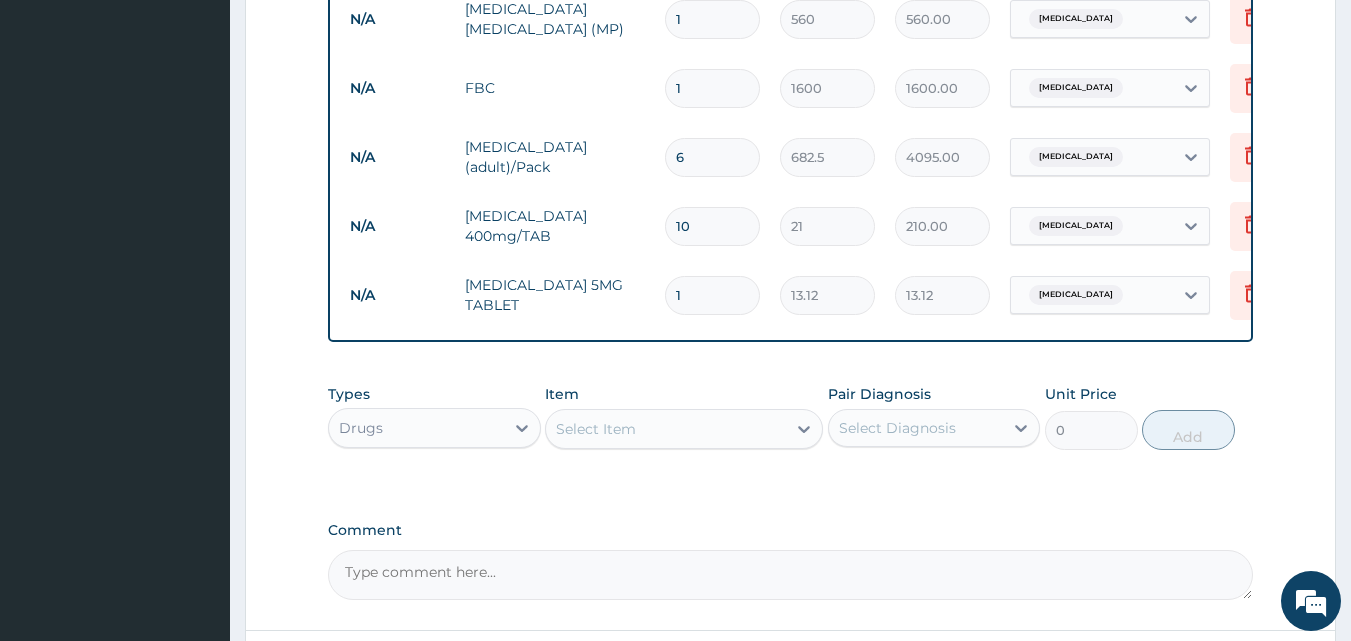click on "1" at bounding box center (712, 295) 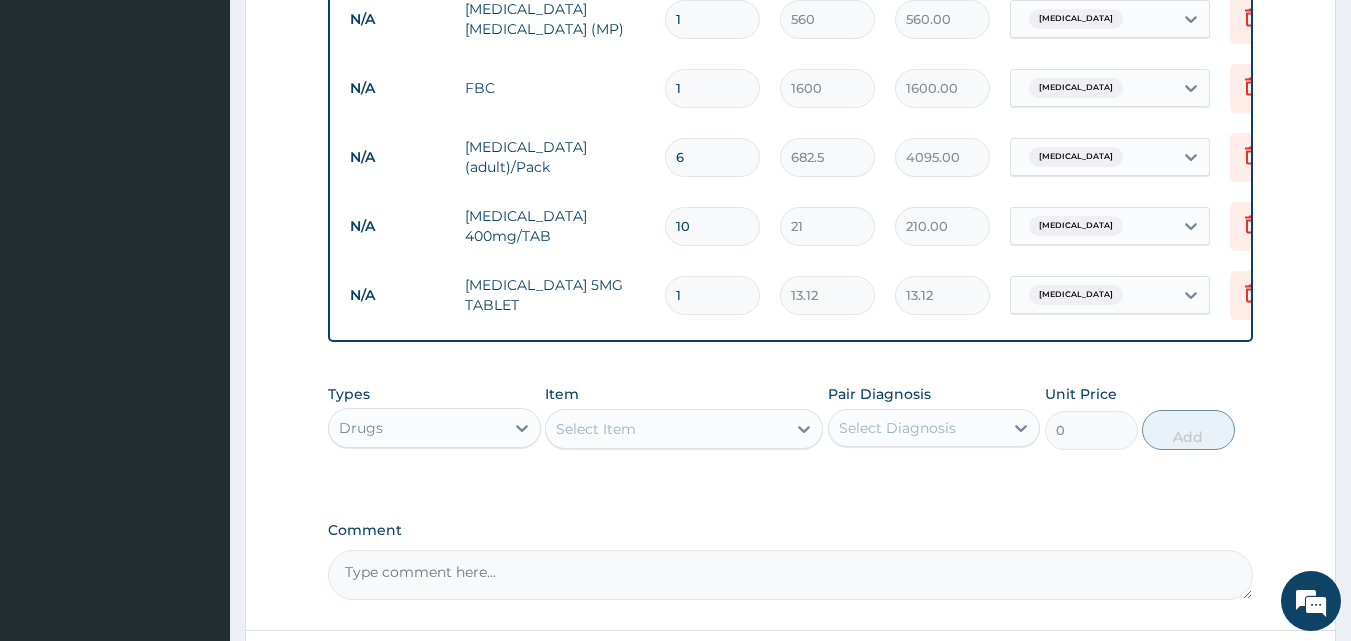 type 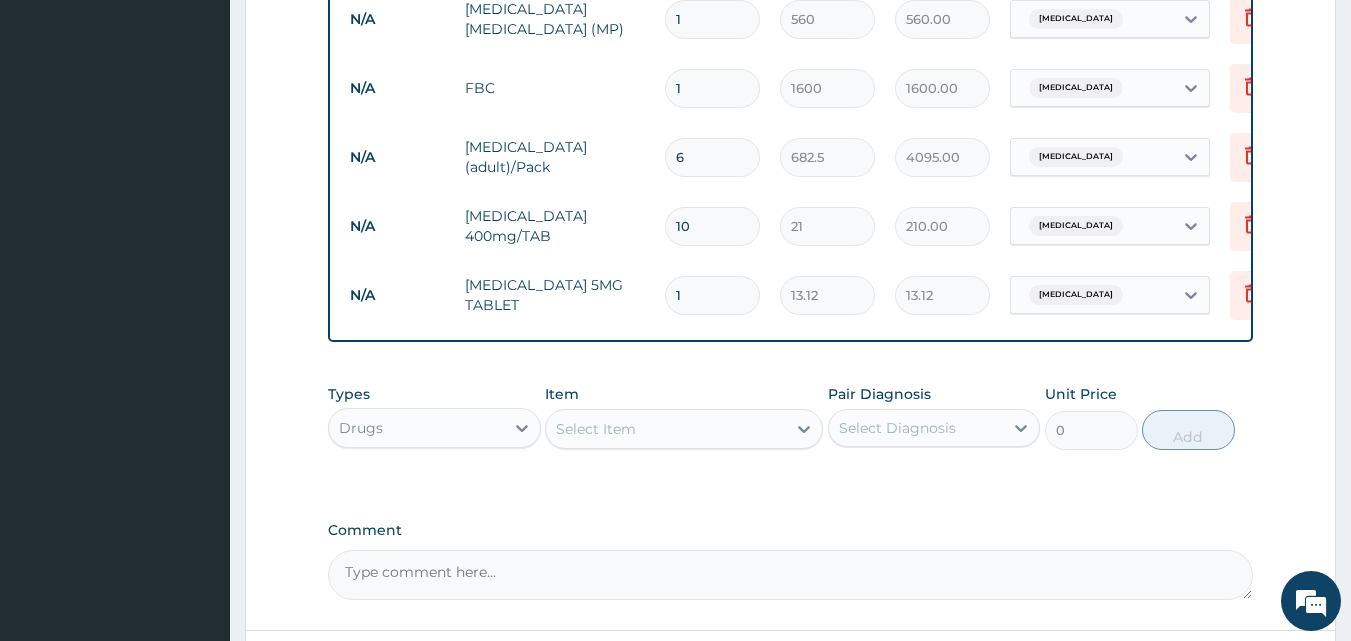type on "0.00" 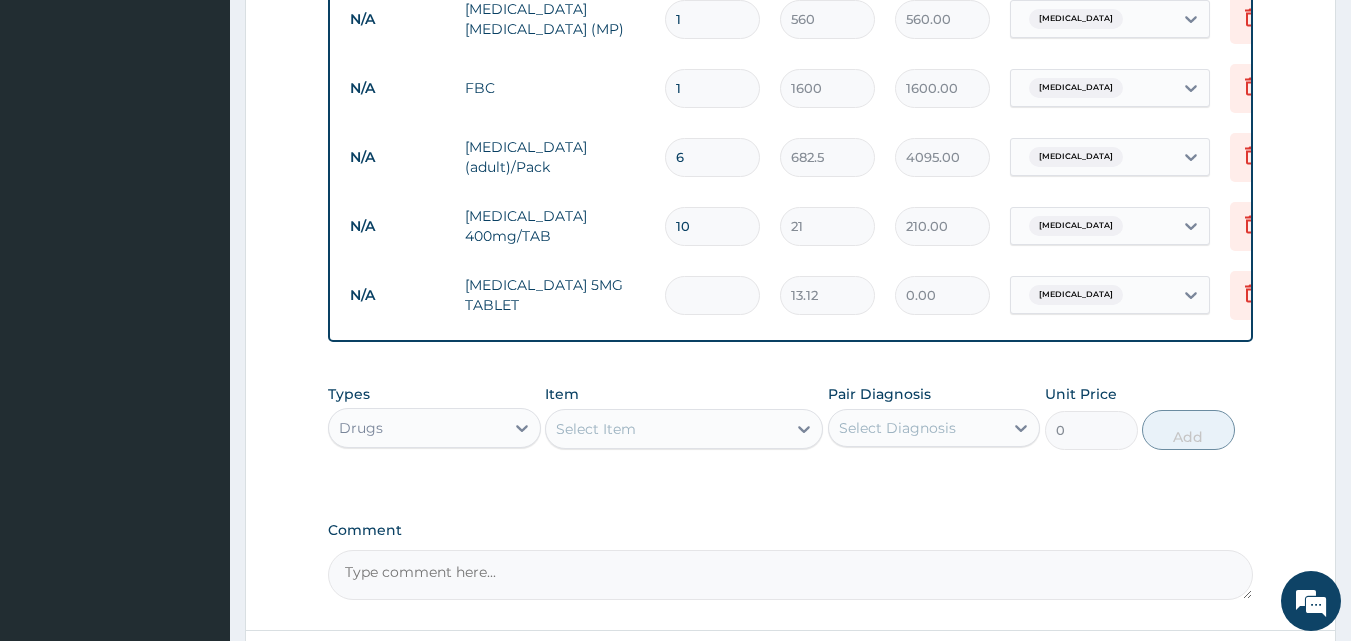 type on "1" 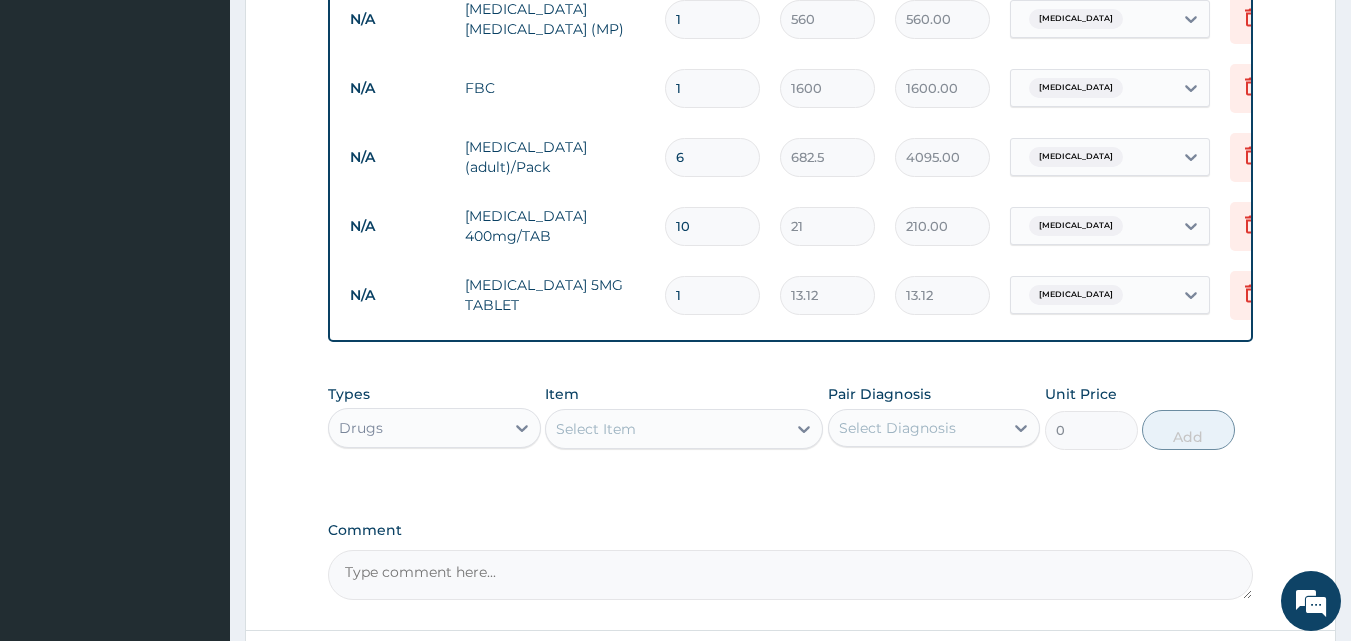 type on "10" 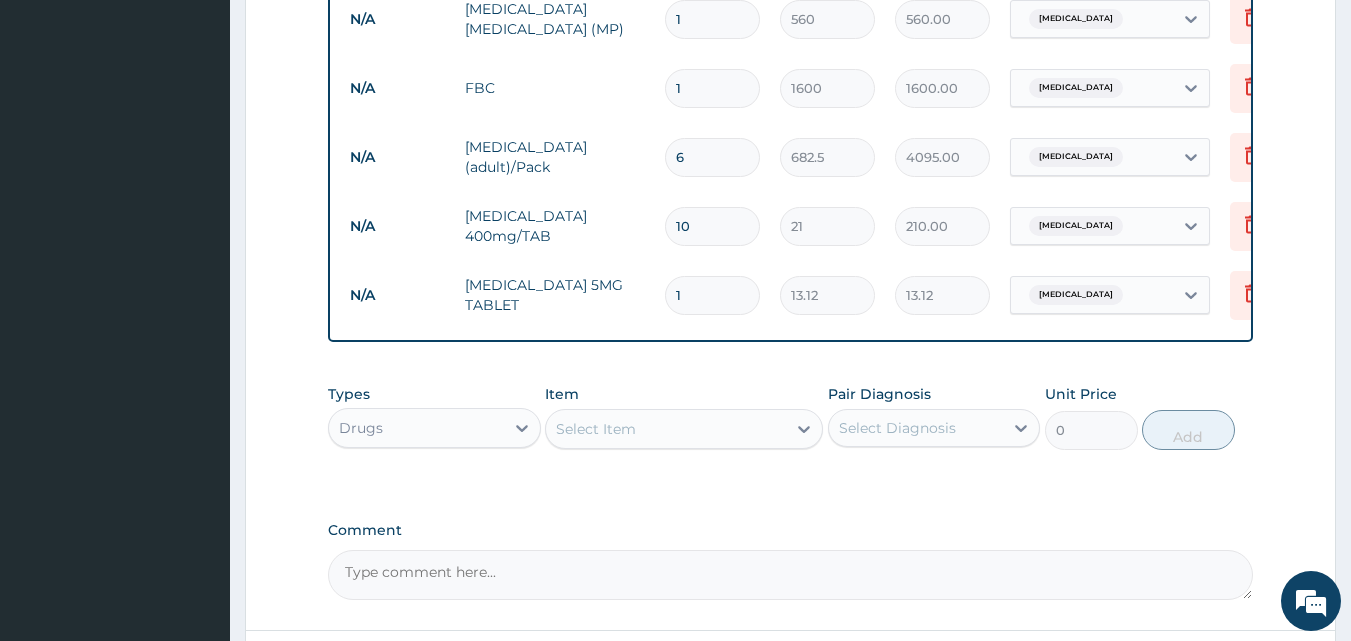 type on "131.20" 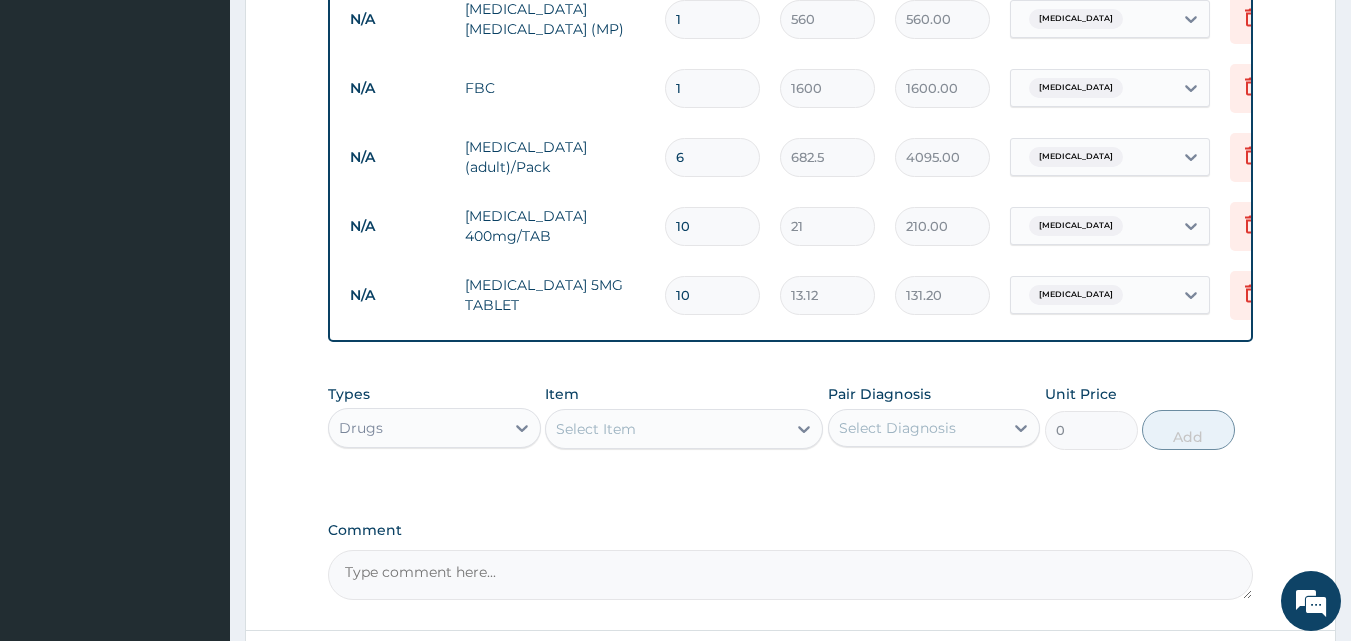 type on "10" 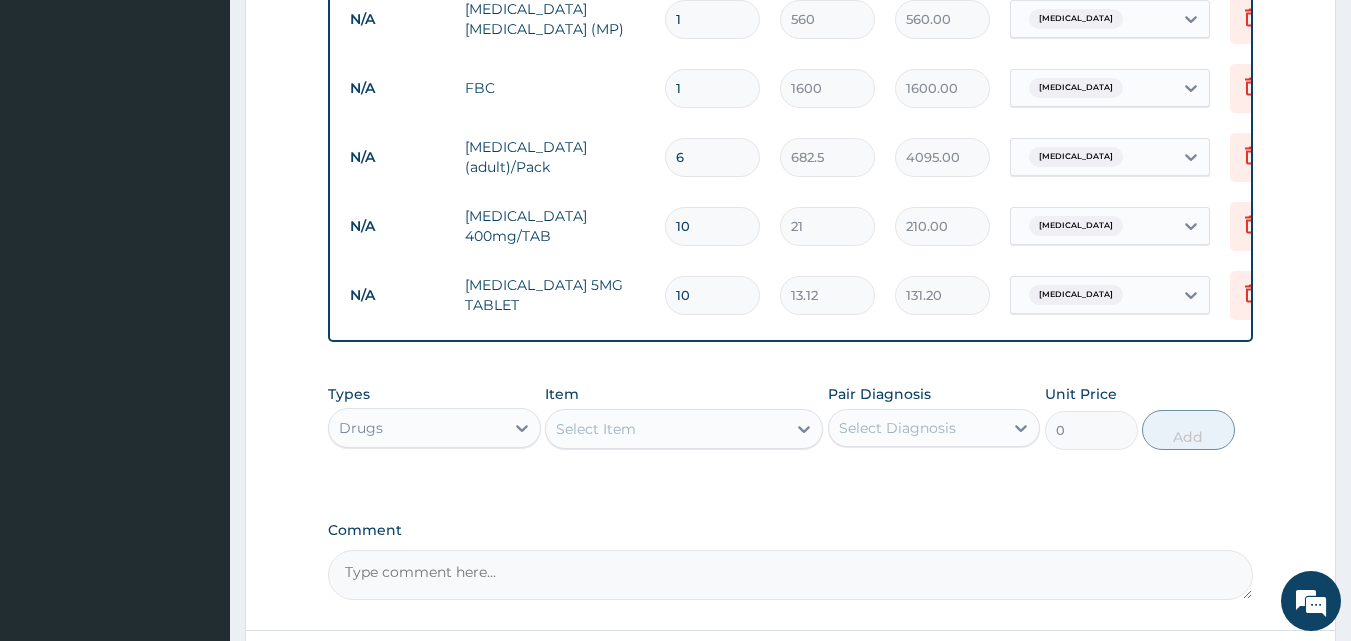 click on "Comment" at bounding box center (791, 575) 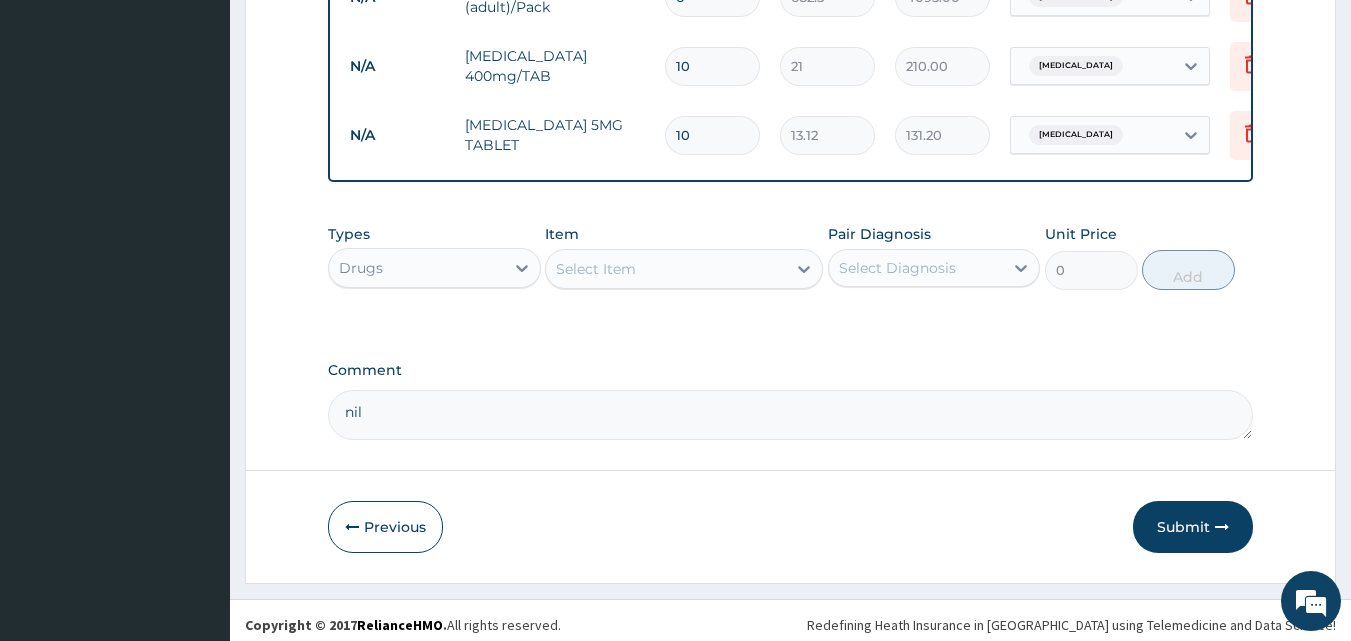 scroll, scrollTop: 1135, scrollLeft: 0, axis: vertical 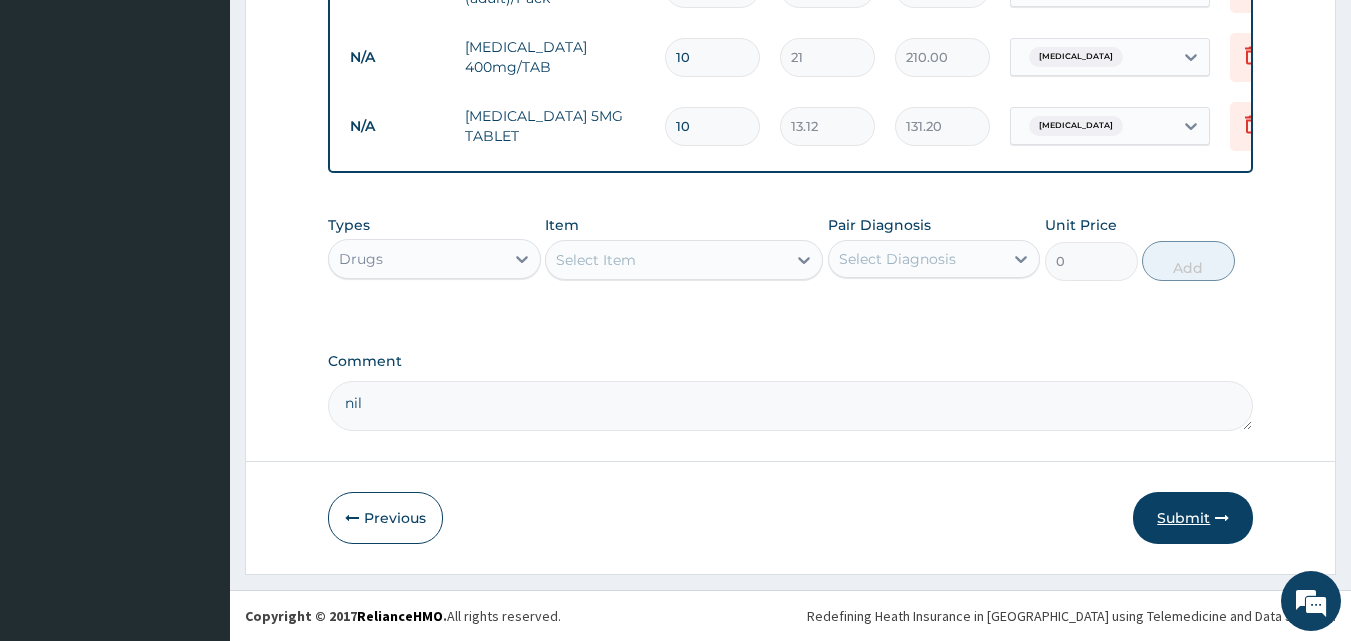 type on "nil" 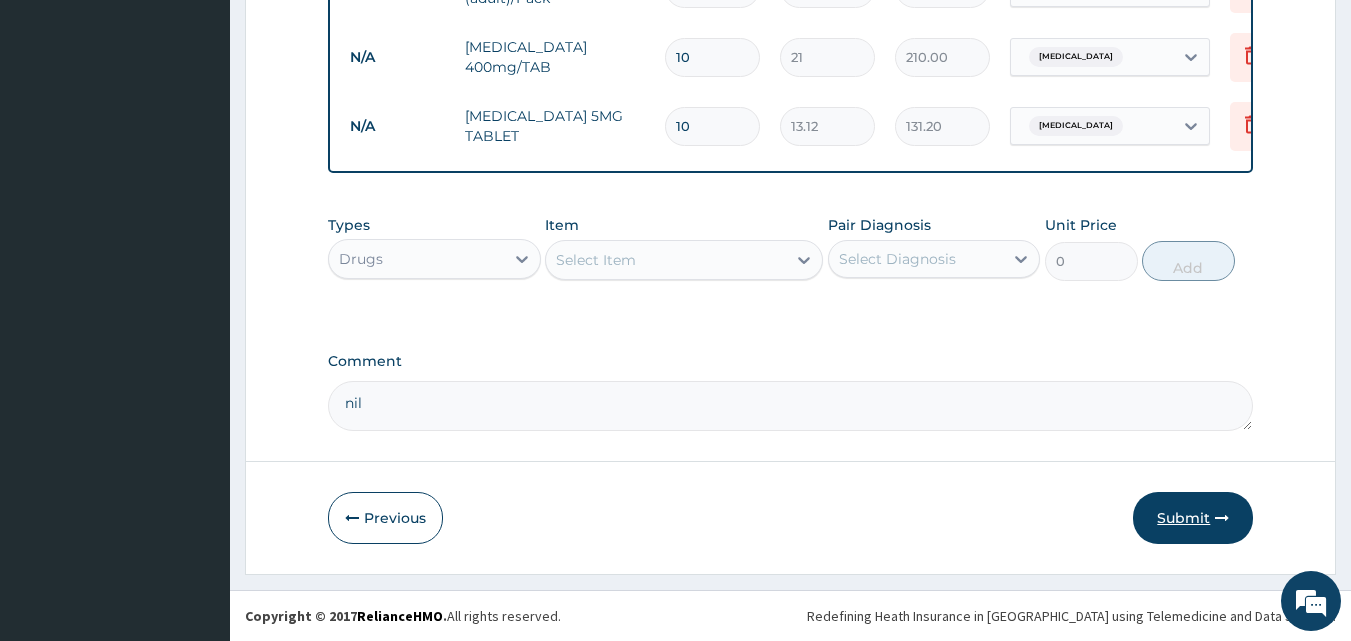 click on "Submit" at bounding box center [1193, 518] 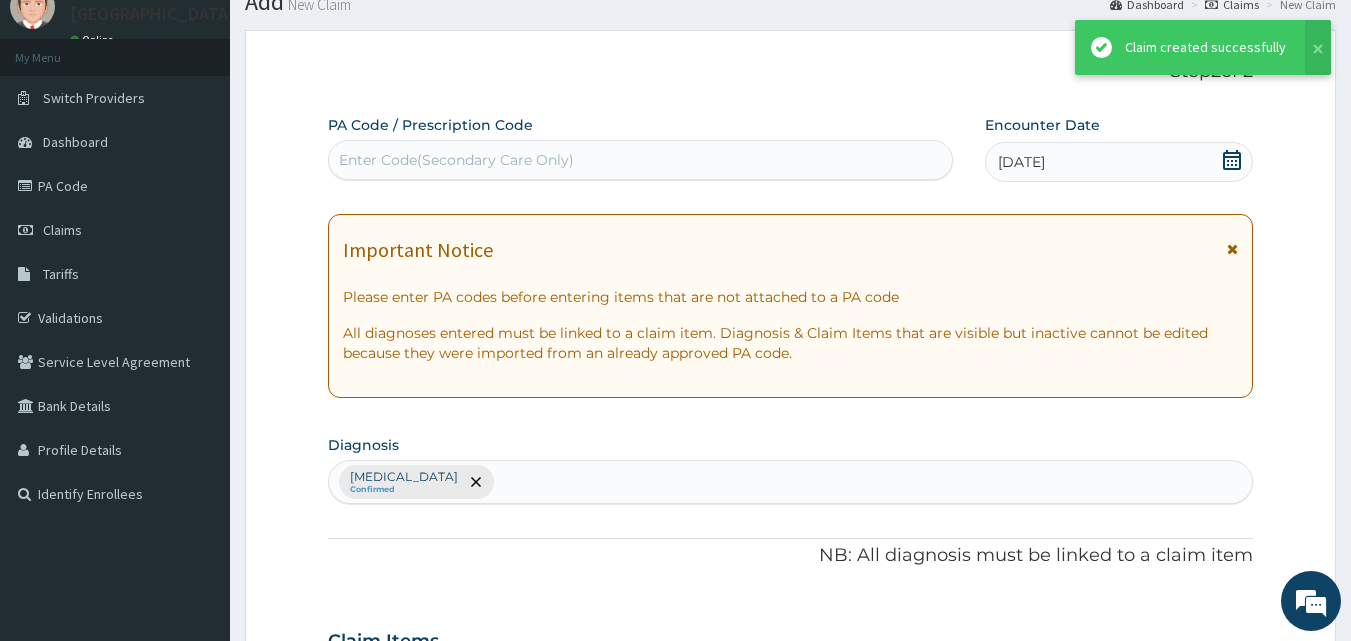 scroll, scrollTop: 1135, scrollLeft: 0, axis: vertical 